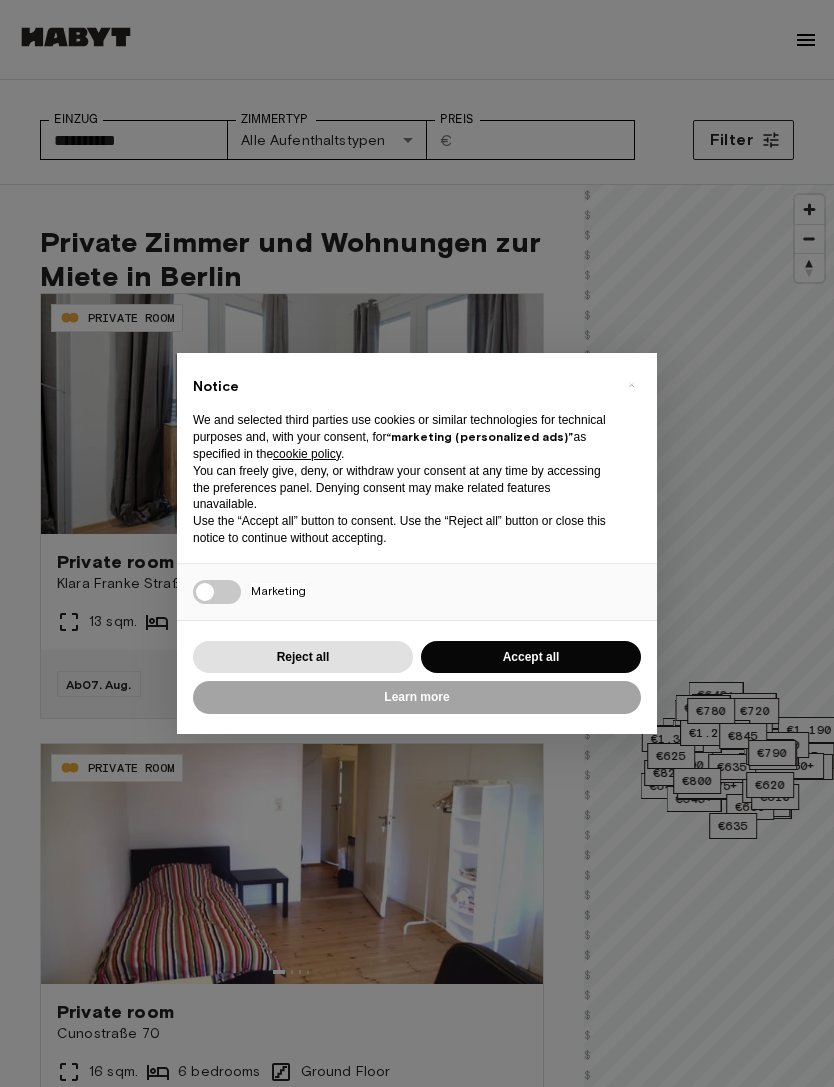 scroll, scrollTop: 0, scrollLeft: 0, axis: both 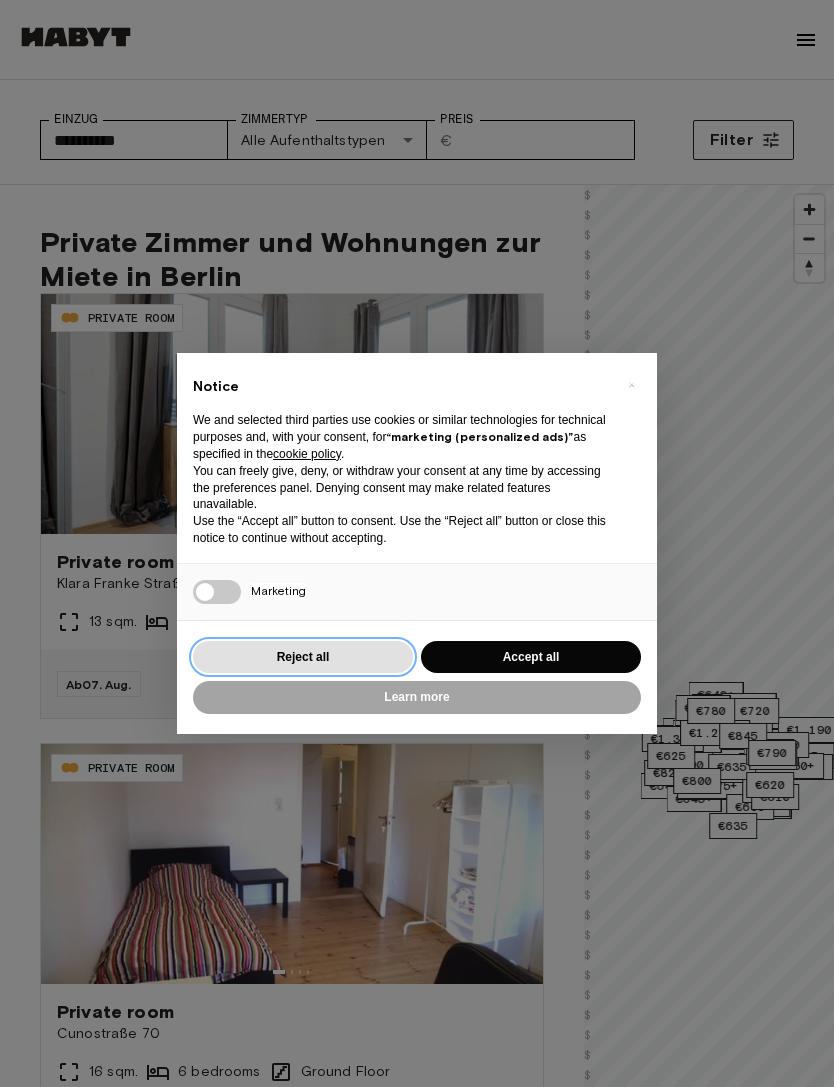 click on "Reject all" at bounding box center (303, 657) 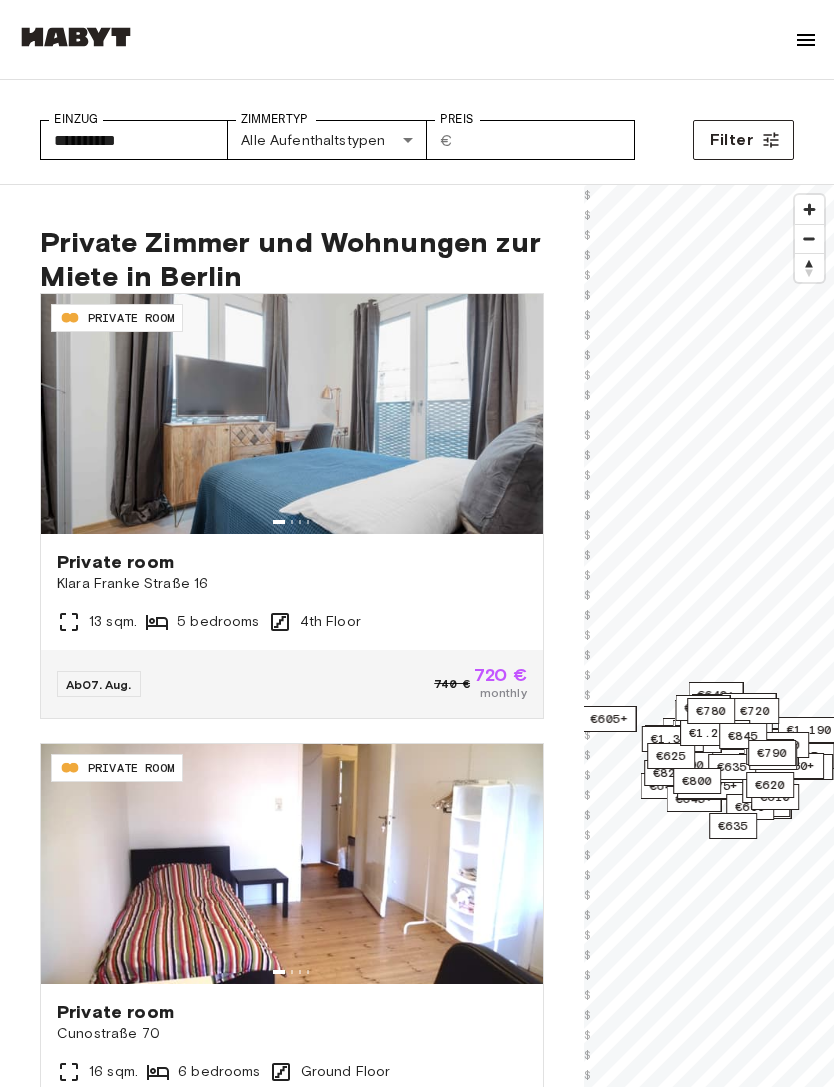 scroll, scrollTop: 0, scrollLeft: 0, axis: both 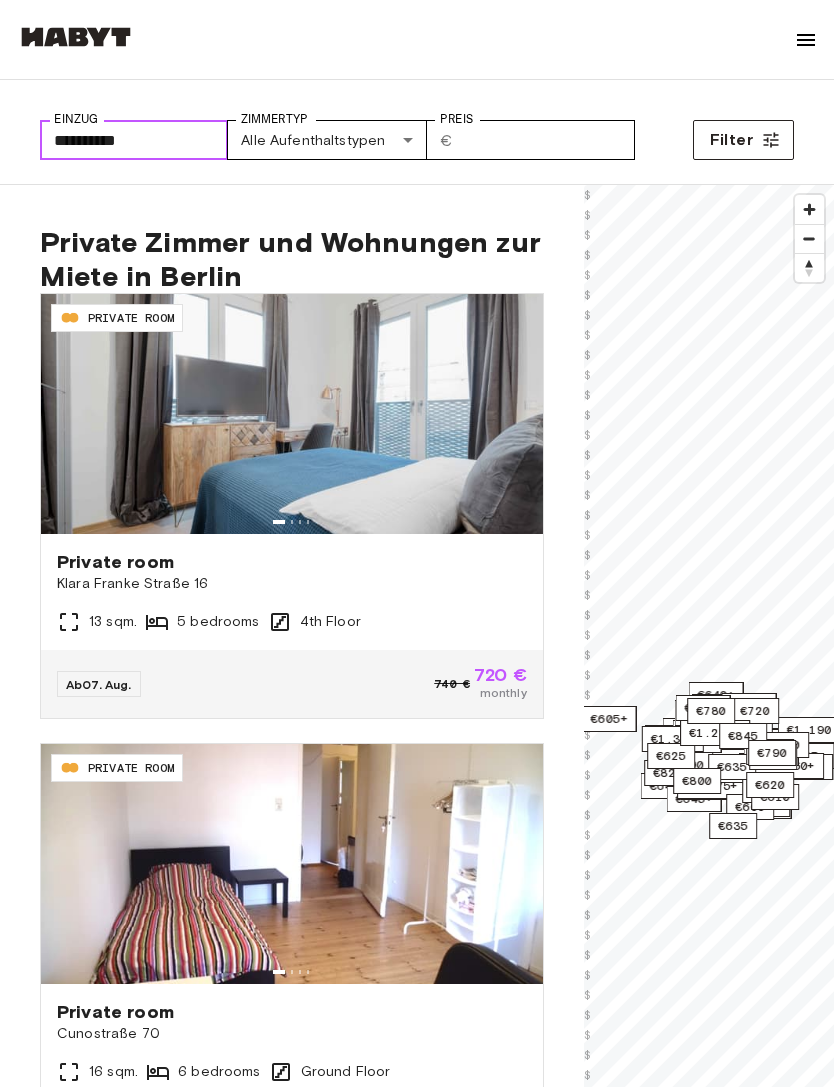 click on "**********" at bounding box center (134, 140) 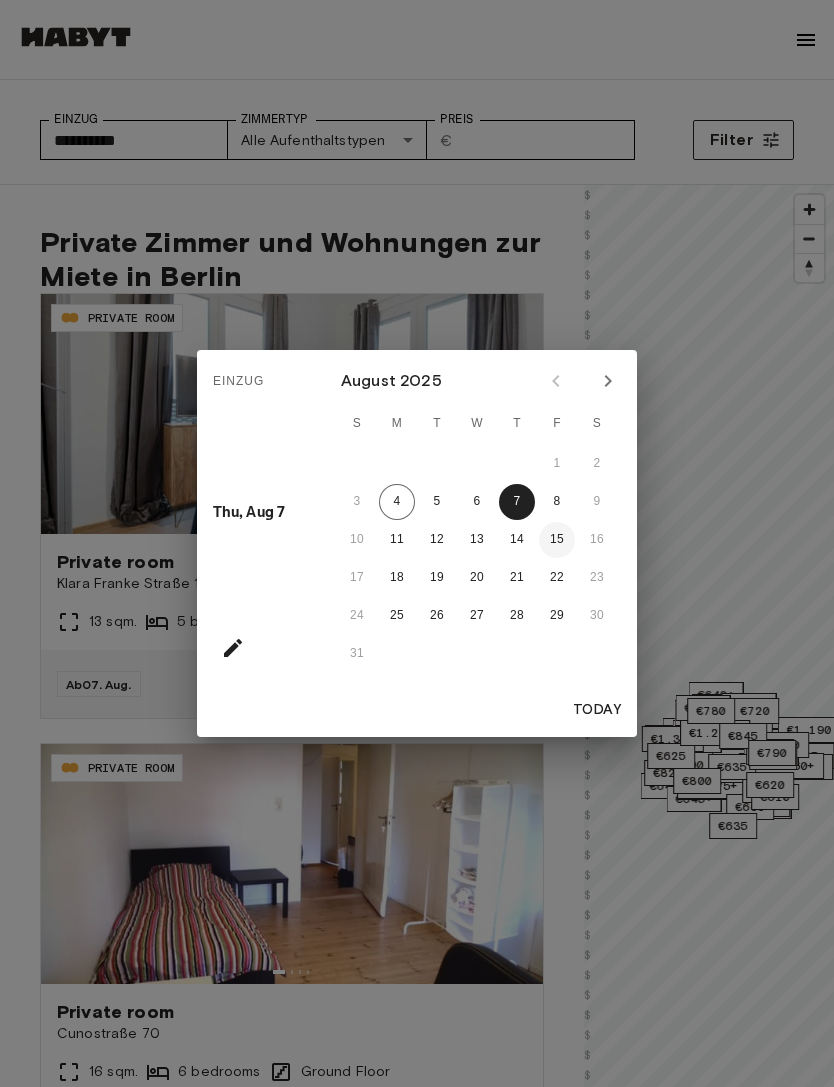 click on "15" at bounding box center (557, 540) 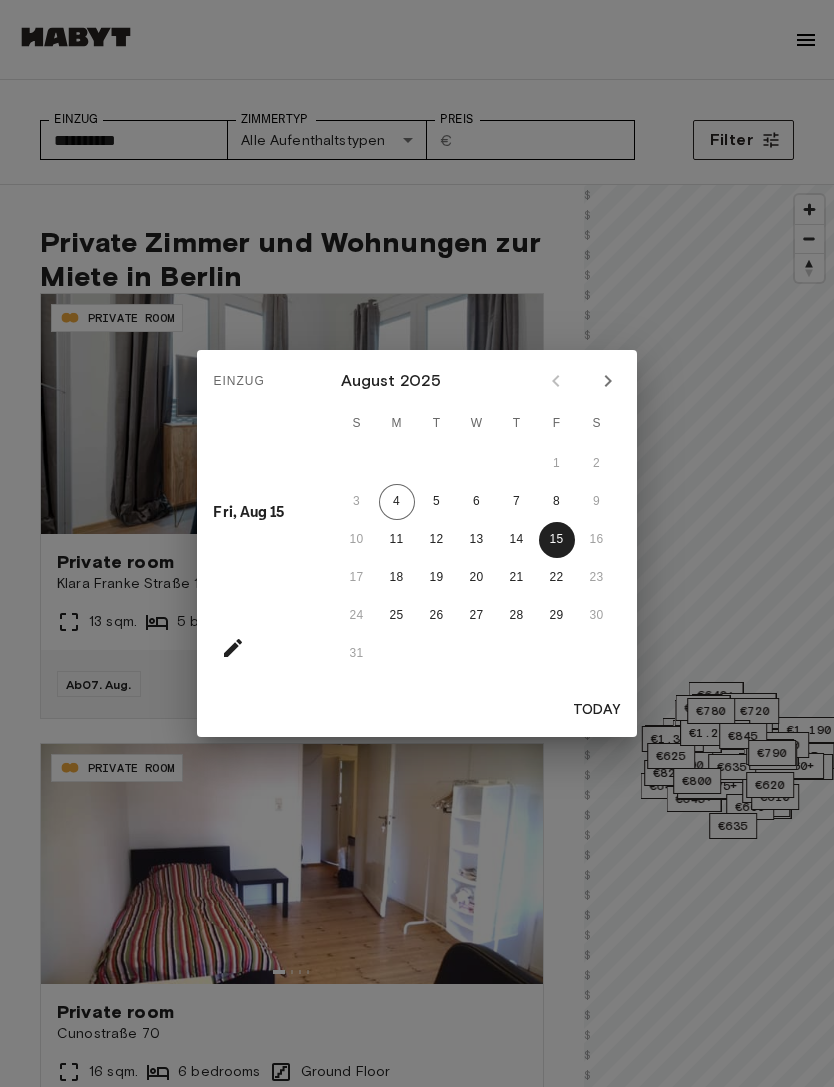 click on "17 18 19 20 21 22 23" at bounding box center [477, 578] 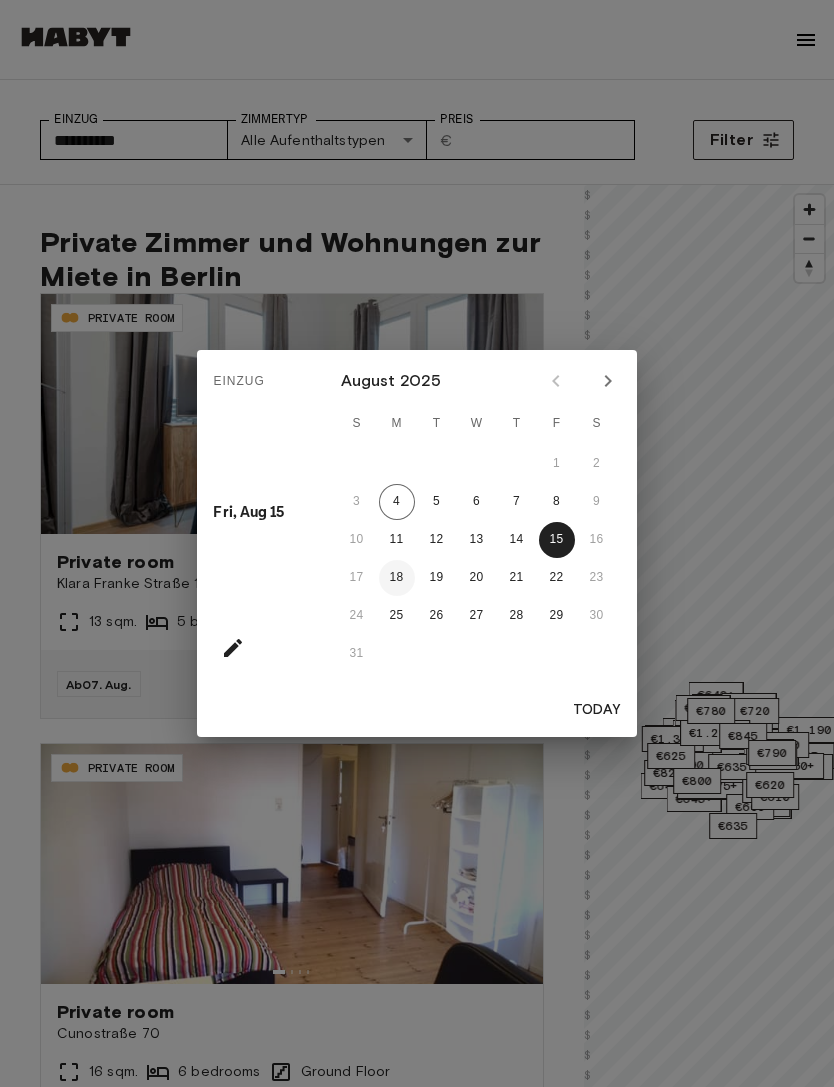 click on "18" at bounding box center [397, 578] 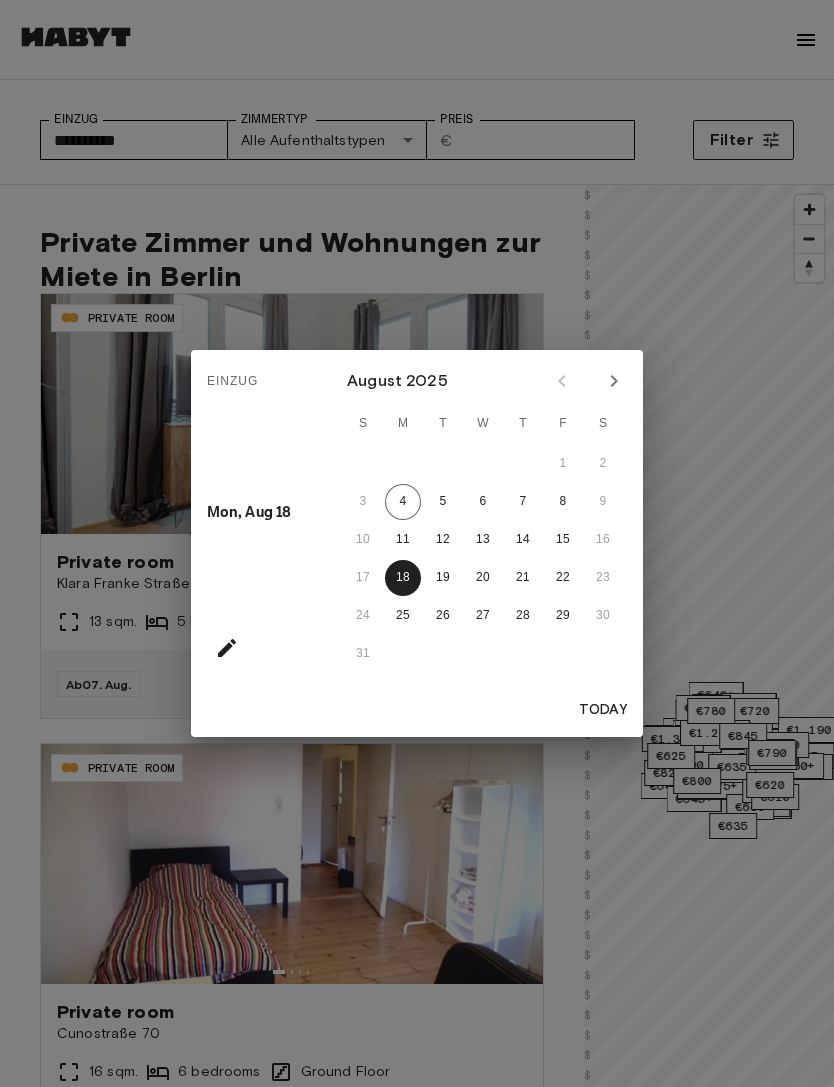 click on "10 11 12 13 14 15 16" at bounding box center (483, 540) 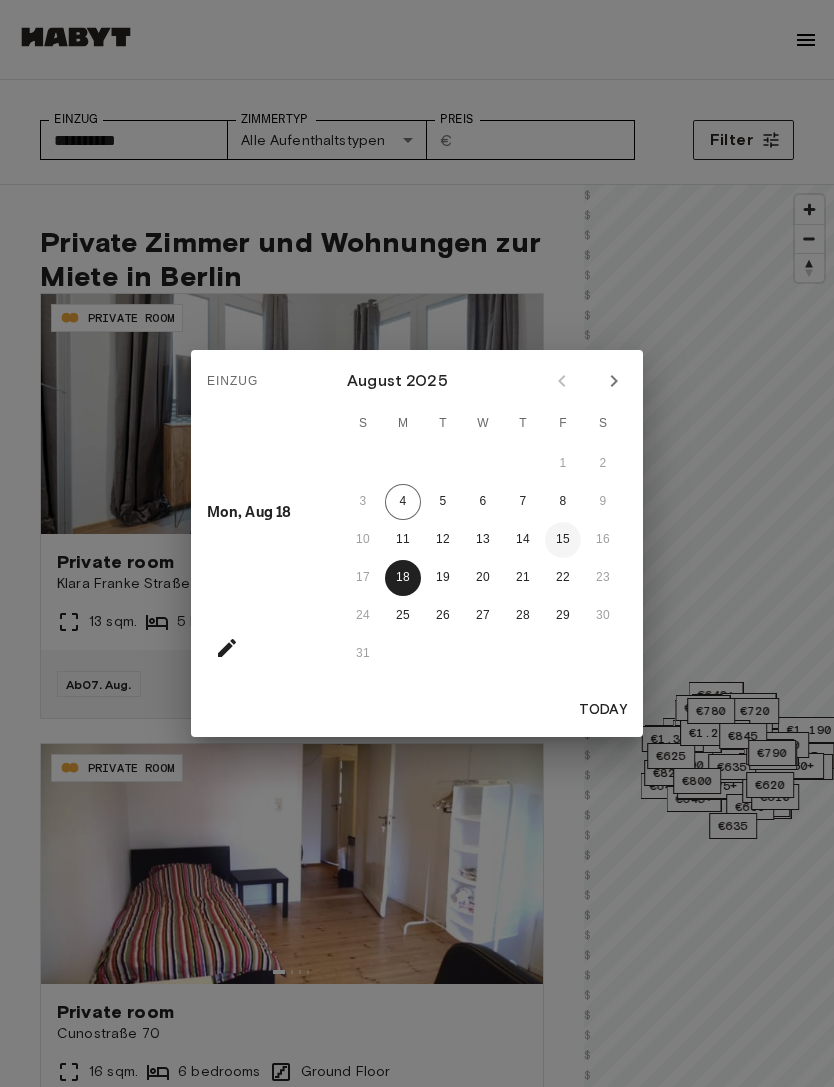 click on "15" at bounding box center [563, 540] 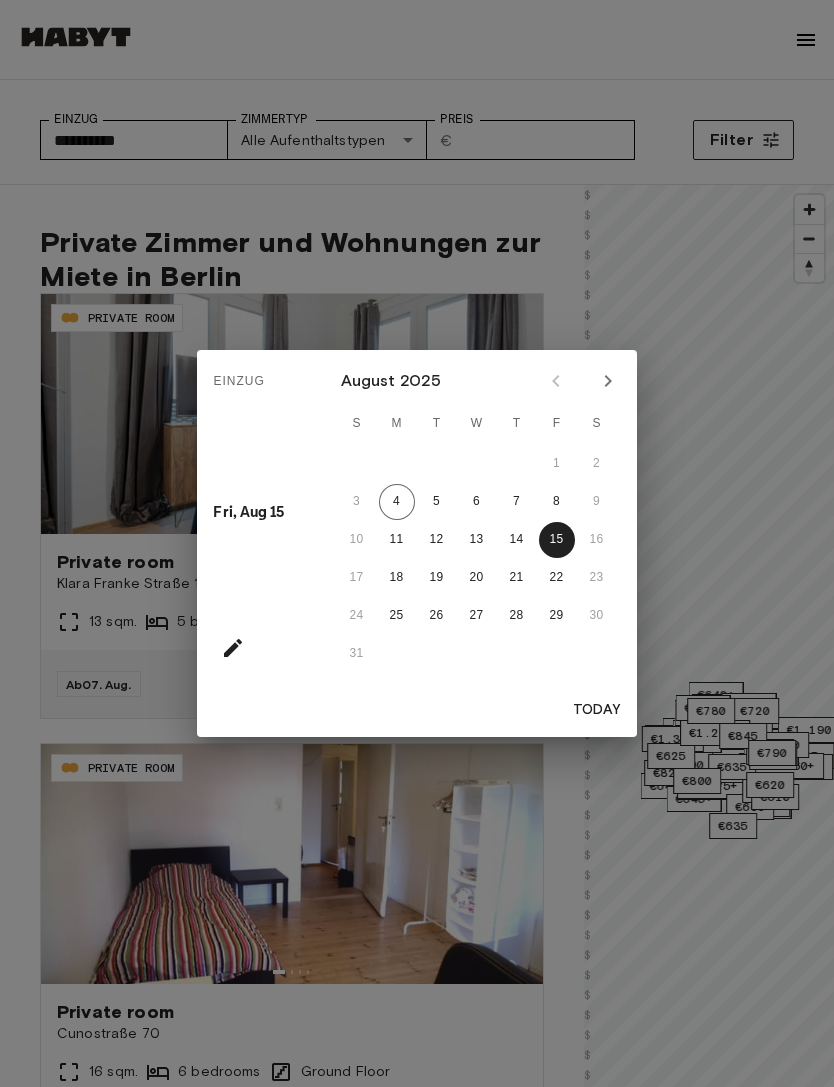 click on "10 11 12 13 14 15 16" at bounding box center (477, 540) 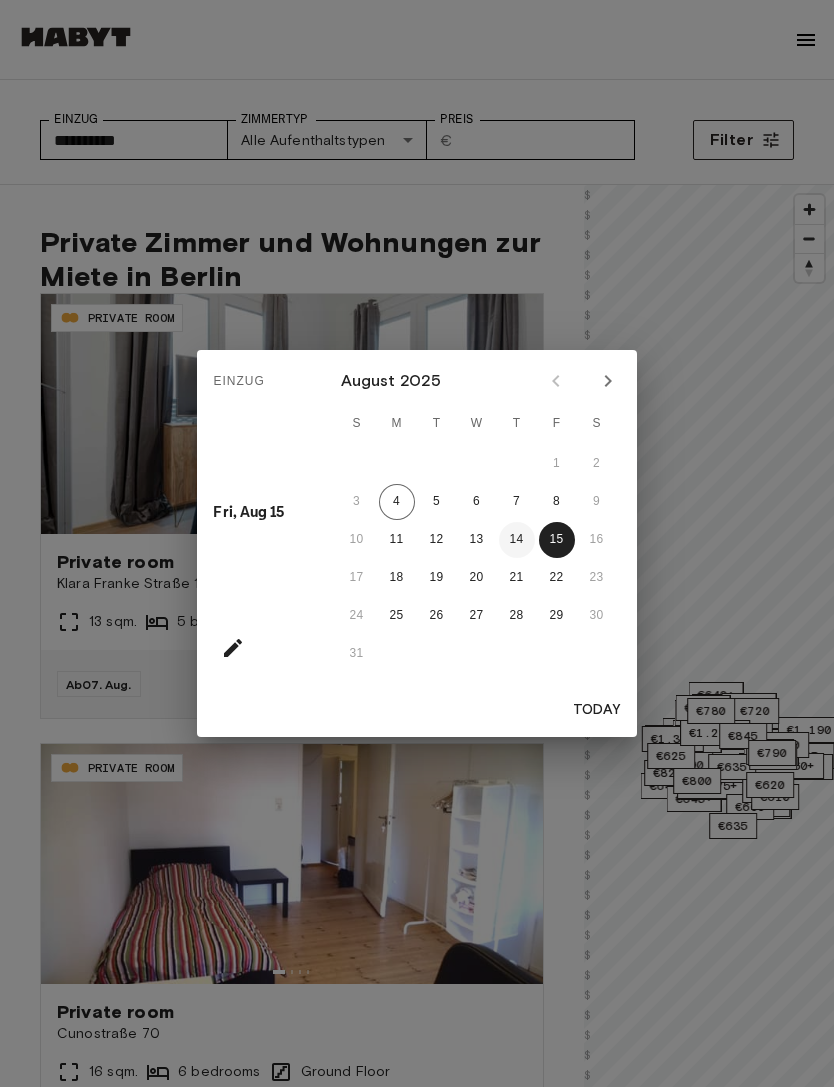 click on "14" at bounding box center (517, 540) 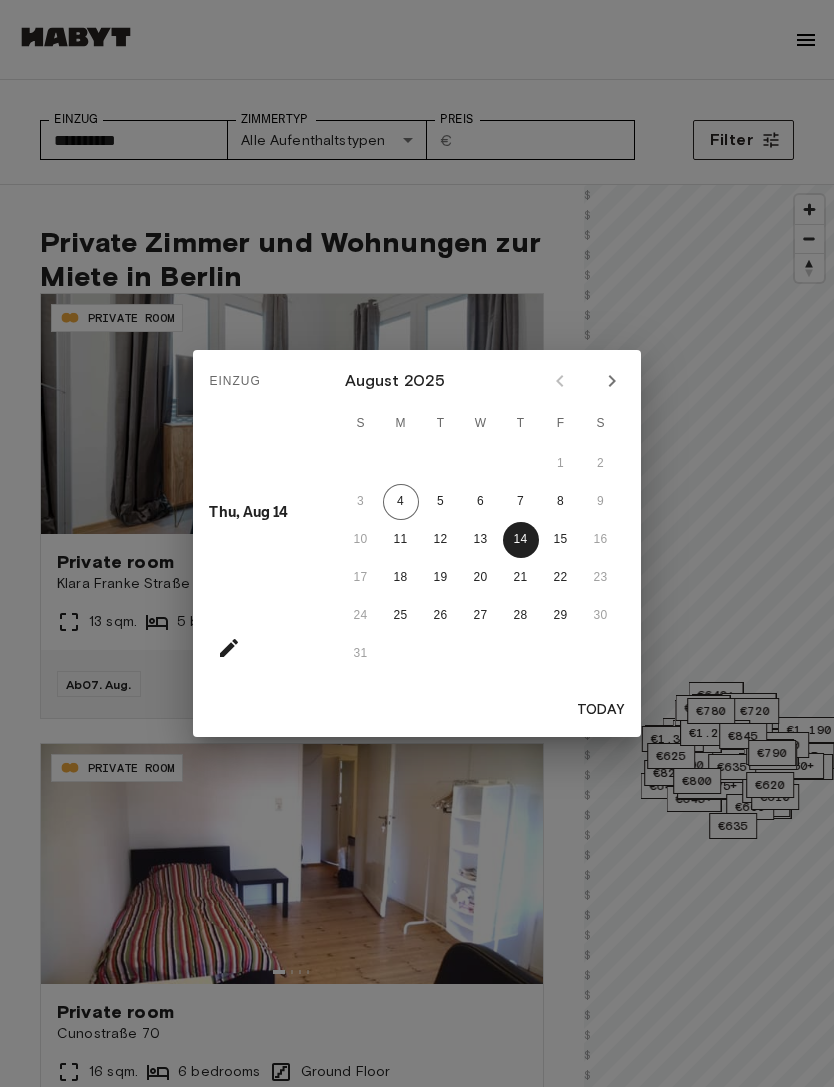 click on "10 11 12 13 14 15 16" at bounding box center [481, 540] 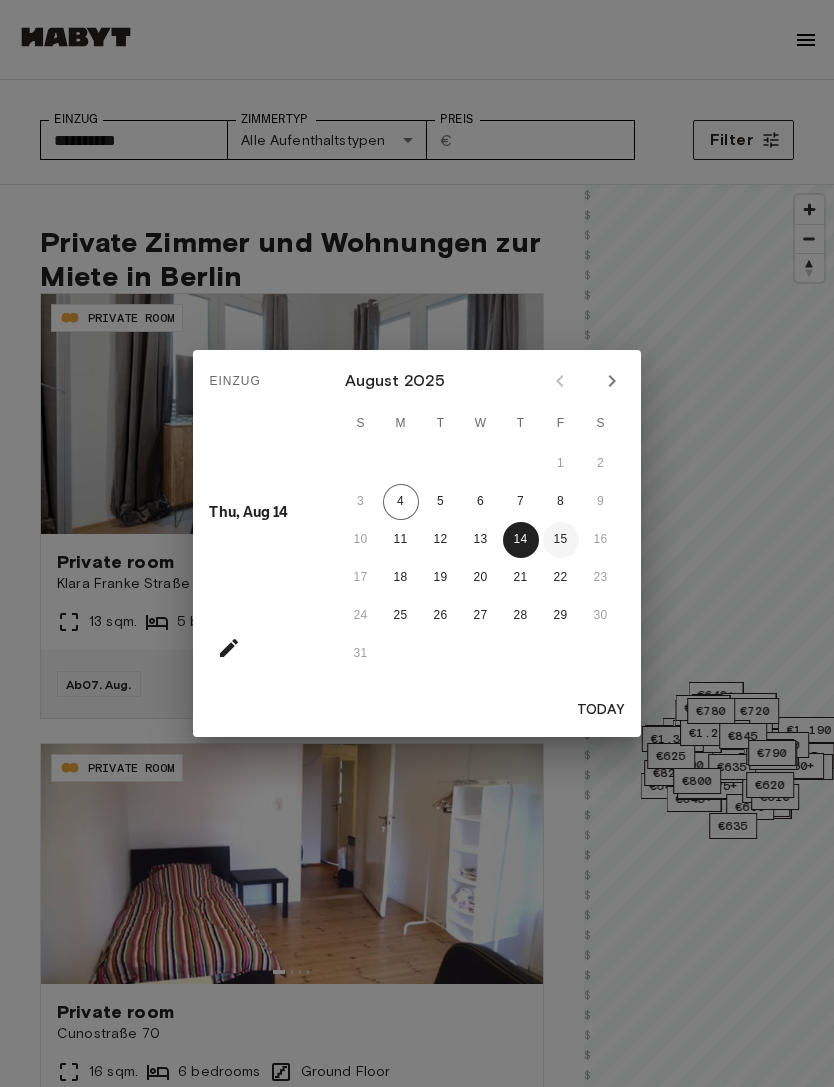 click on "15" at bounding box center (561, 540) 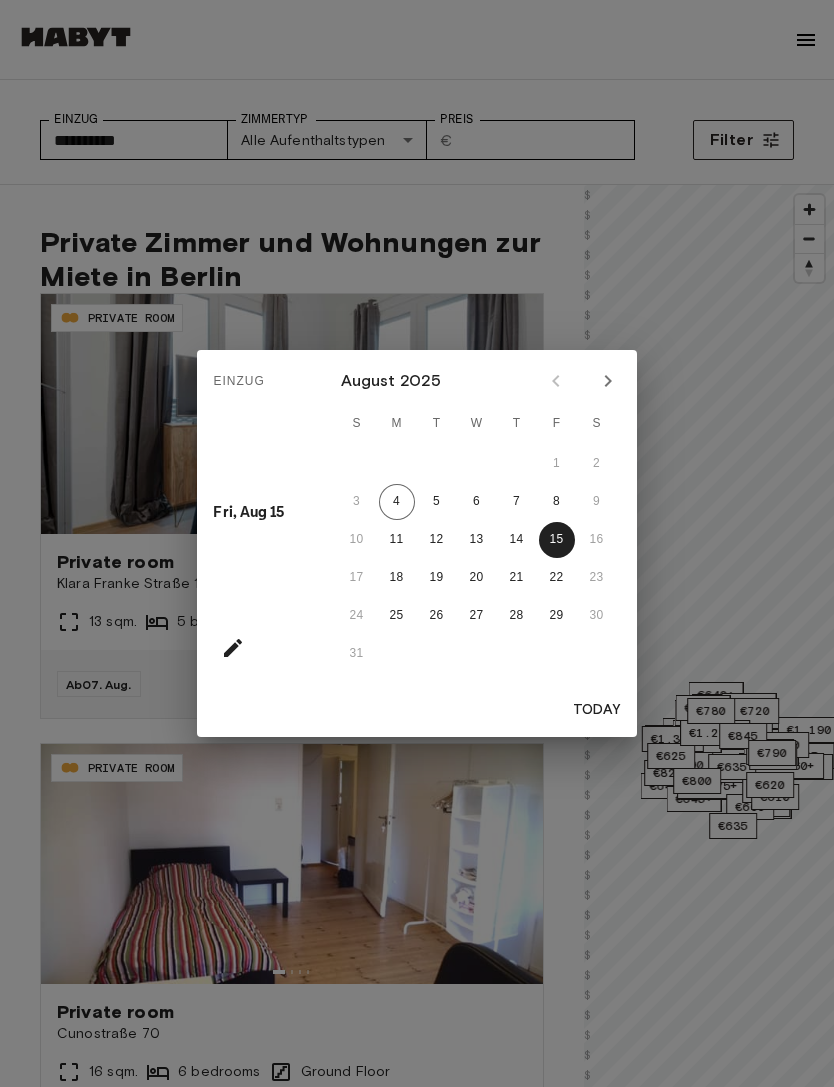 click on "Einzug Fri, Aug 15 August 2025 S M T W T F S 1 2 3 4 5 6 7 8 9 10 11 12 13 14 15 16 17 18 19 20 21 22 23 24 25 26 27 28 29 30 31 Today" at bounding box center (417, 543) 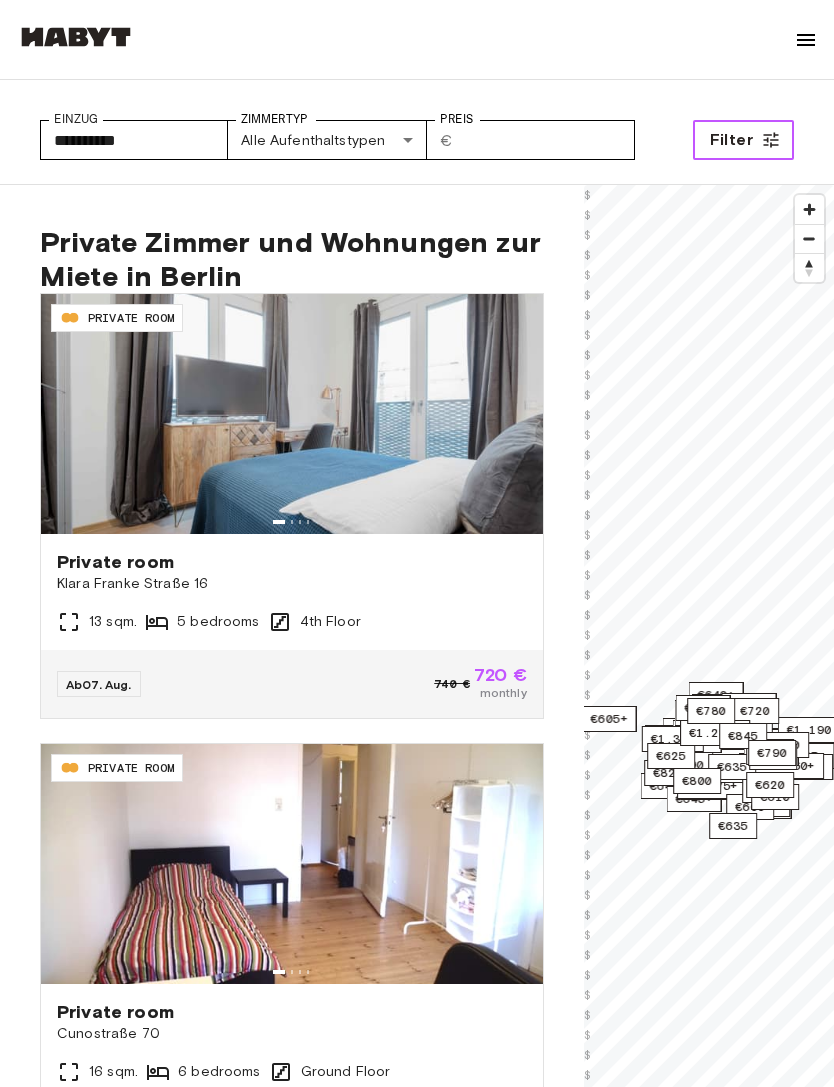 click on "Filter" at bounding box center [731, 140] 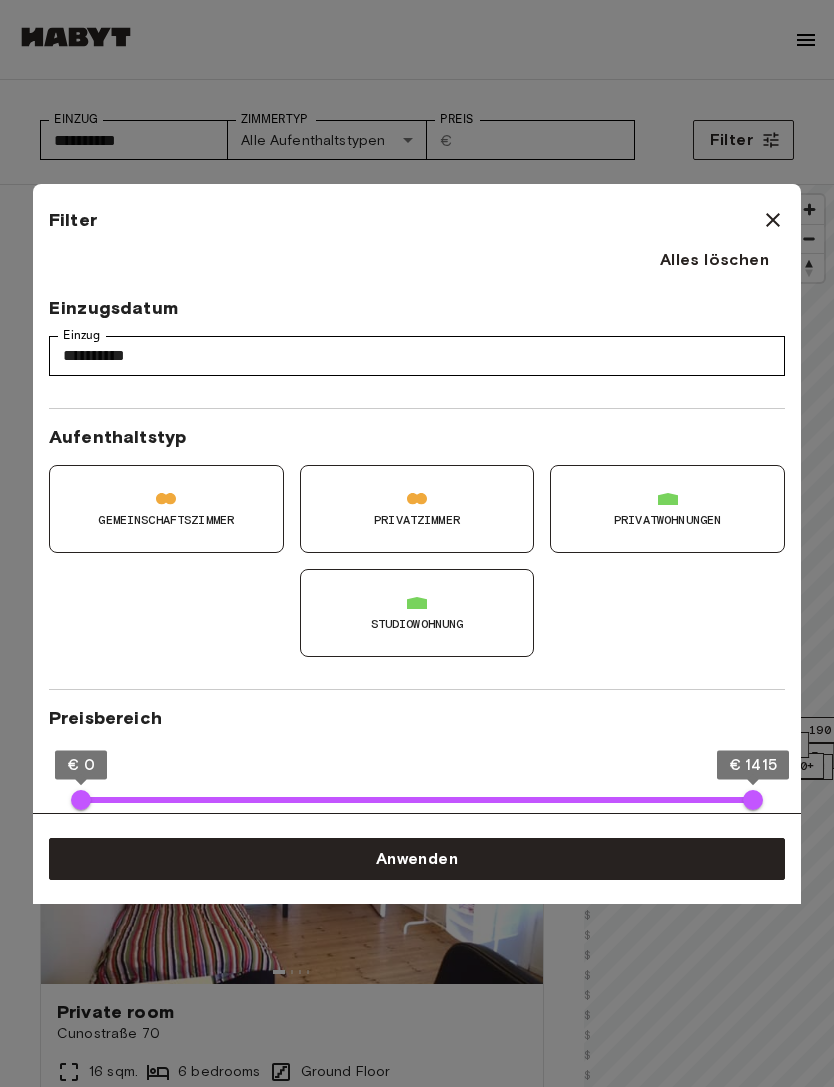 click on "Studiowohnung" at bounding box center [417, 613] 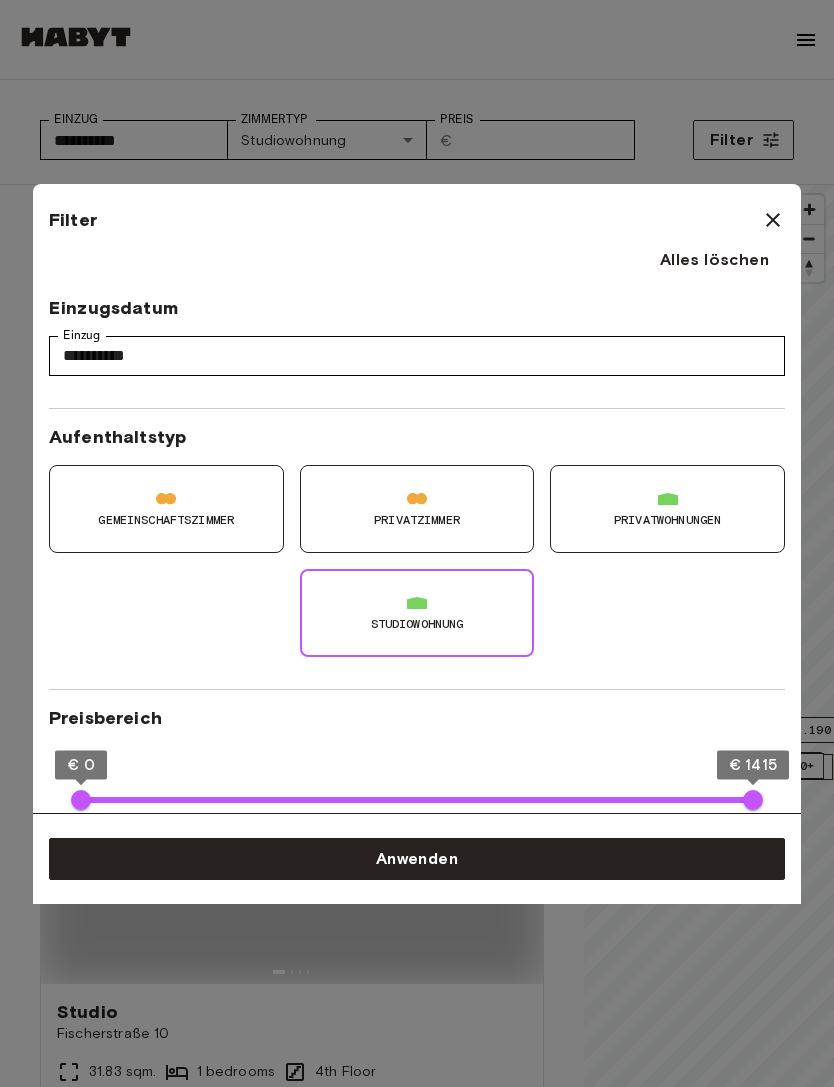 type on "******" 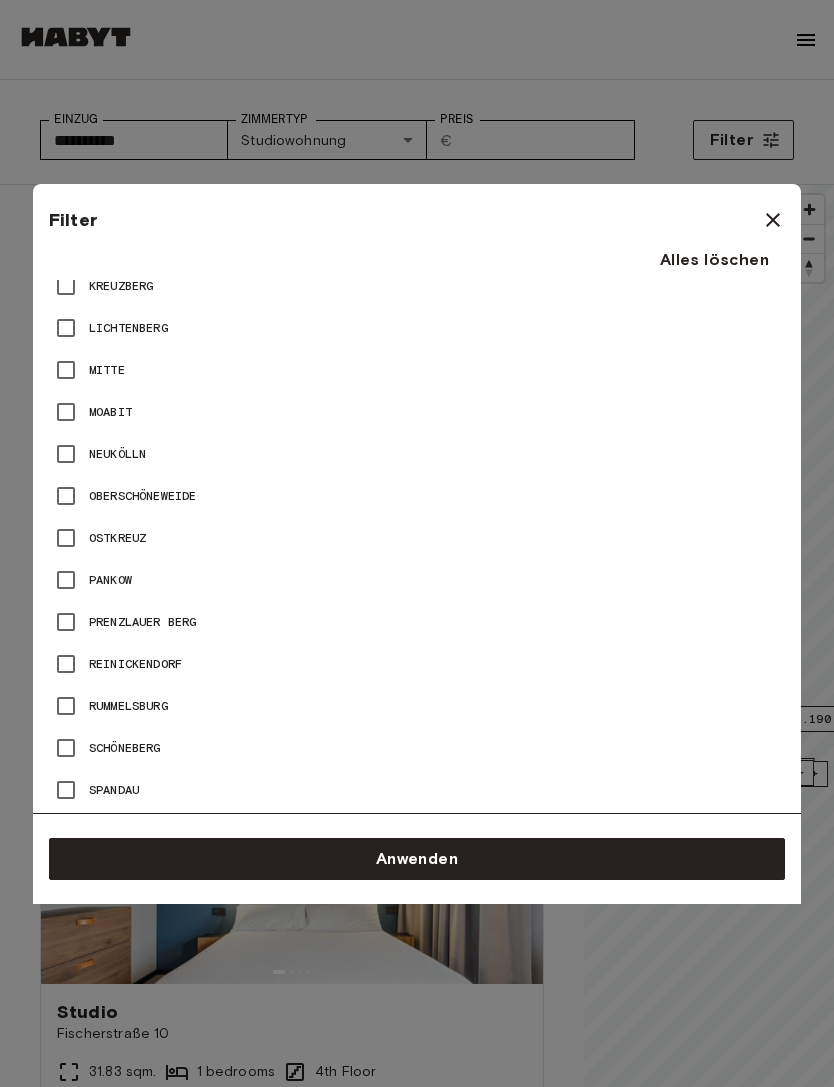 scroll, scrollTop: 0, scrollLeft: 0, axis: both 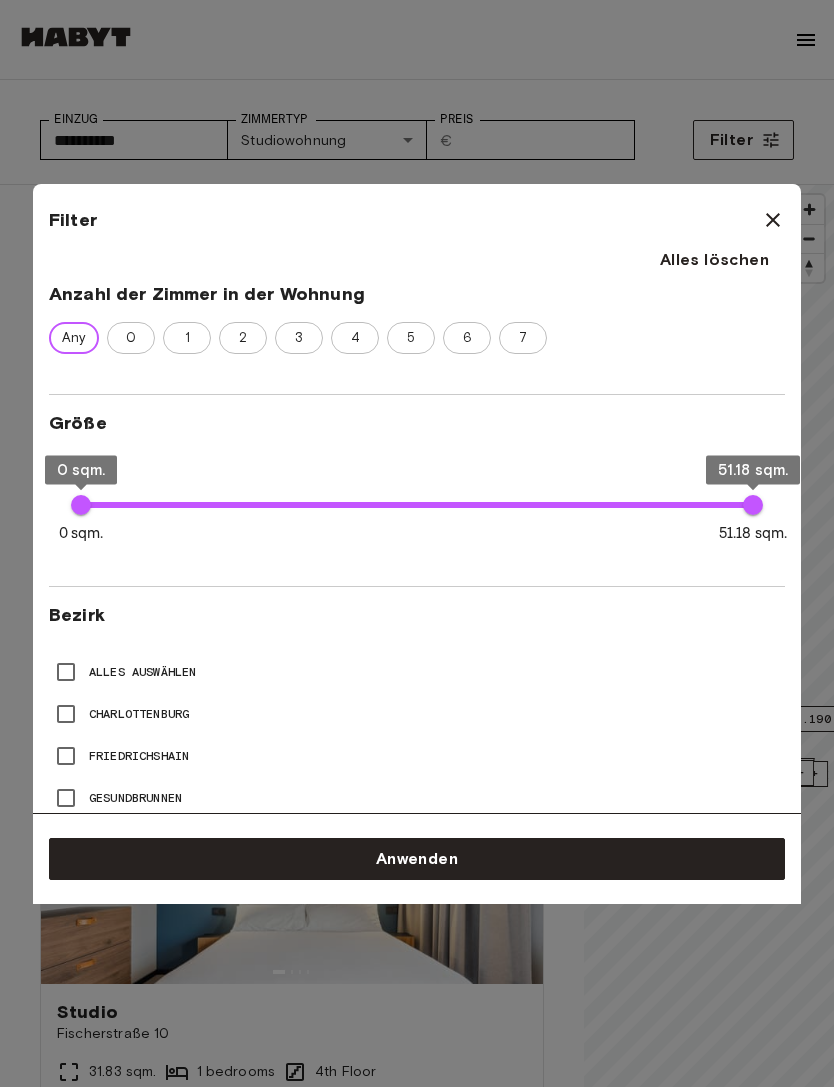 click at bounding box center [417, 543] 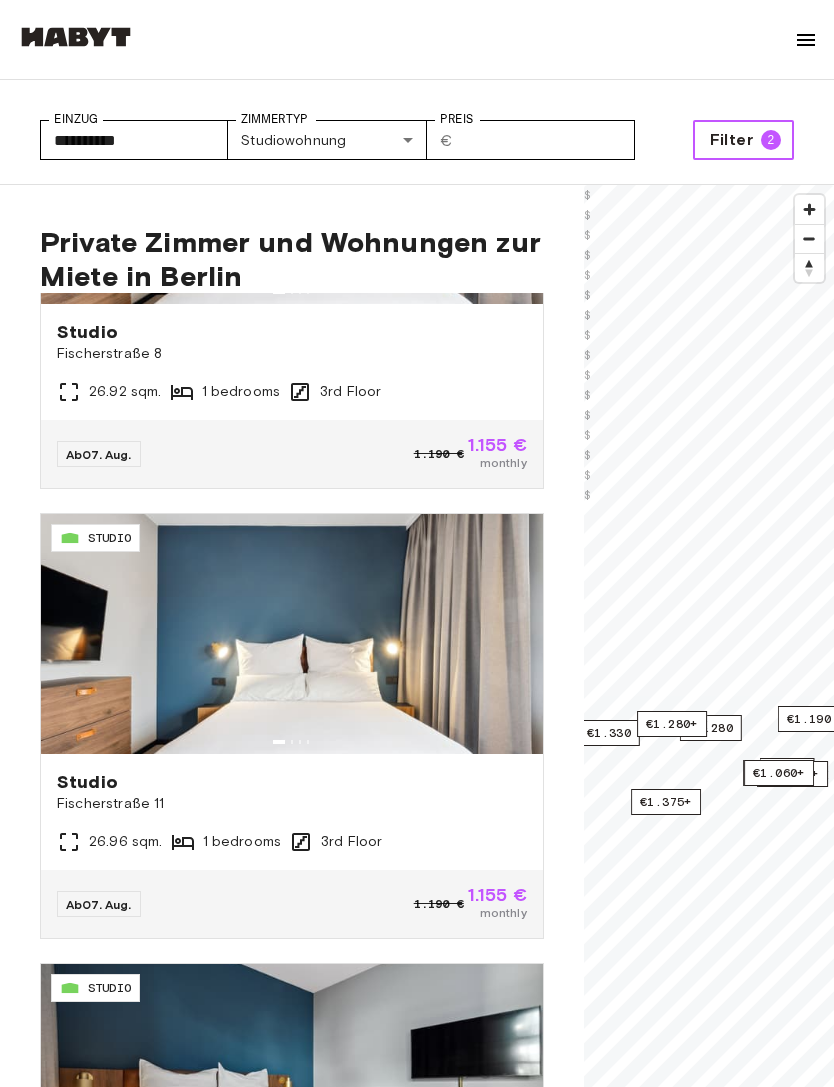 scroll, scrollTop: 2531, scrollLeft: 0, axis: vertical 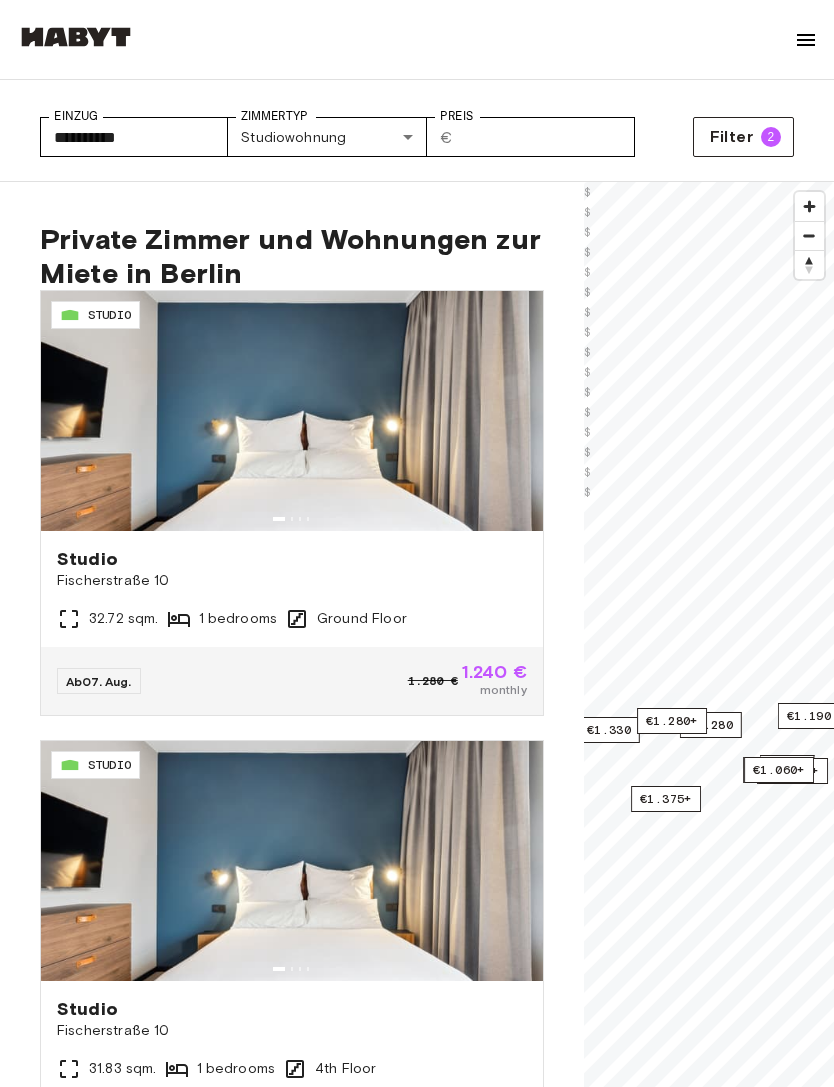 click on "**********" at bounding box center [417, 3026] 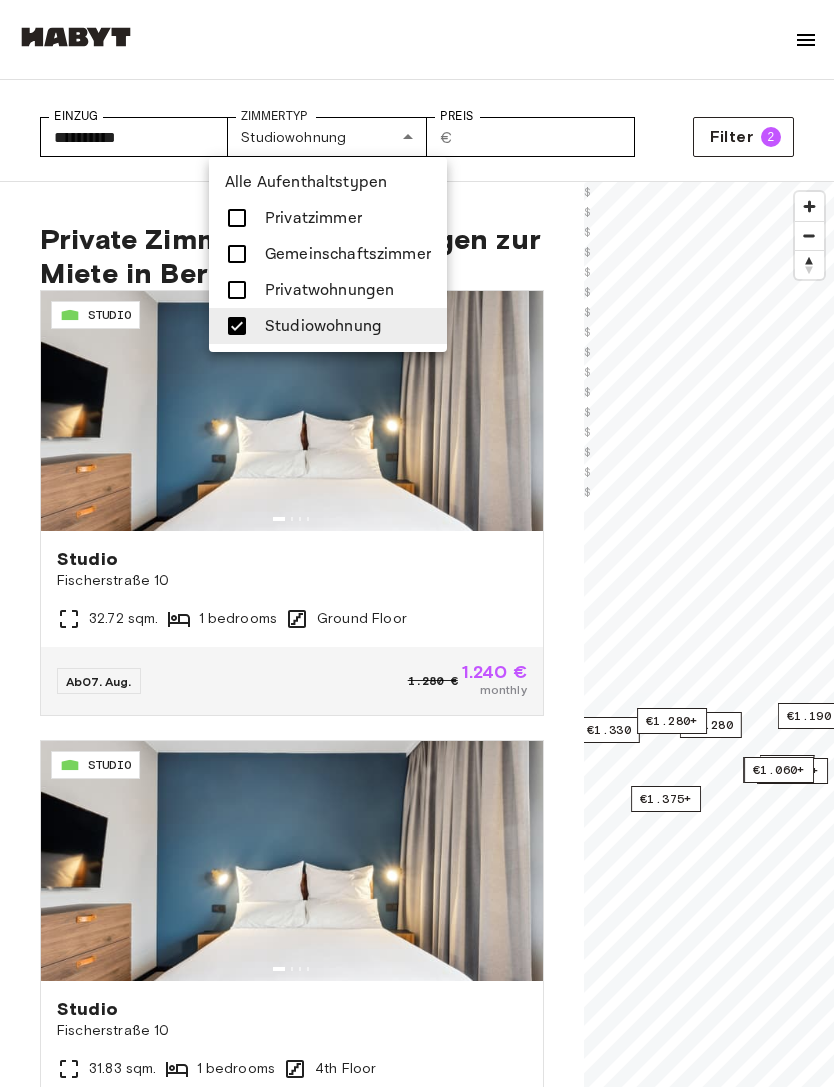 click on "Privatzimmer" at bounding box center [313, 218] 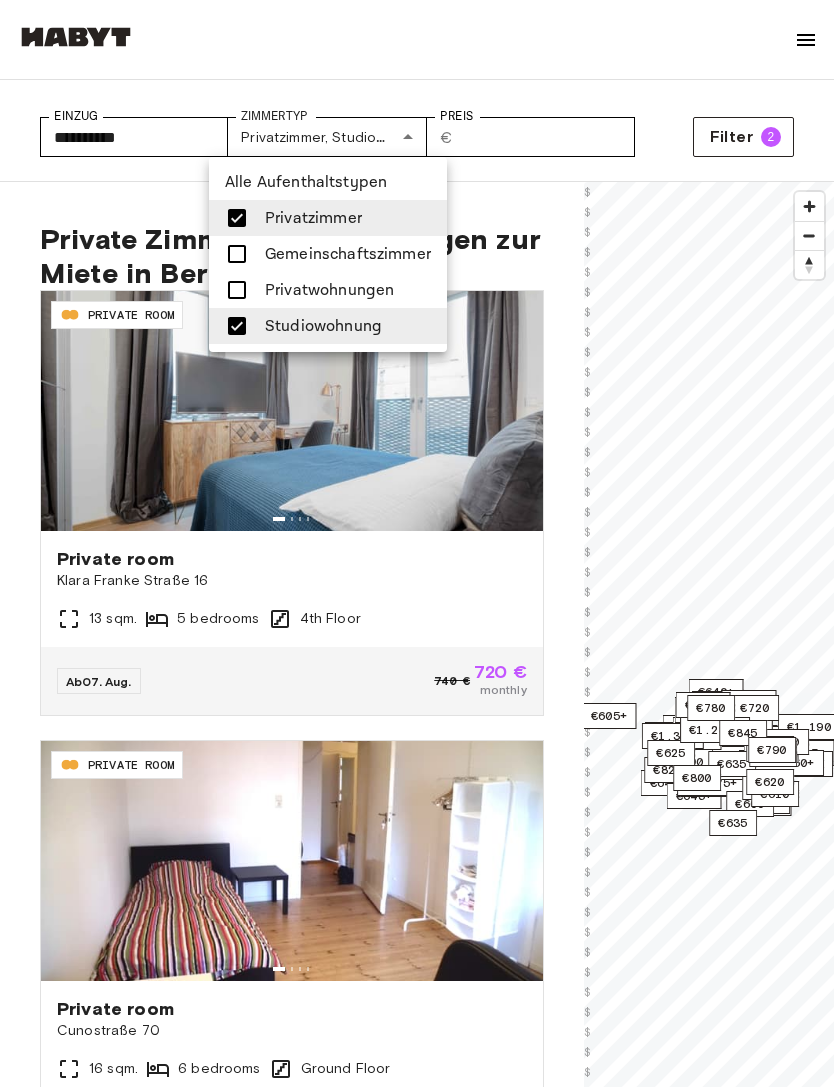 click at bounding box center [417, 543] 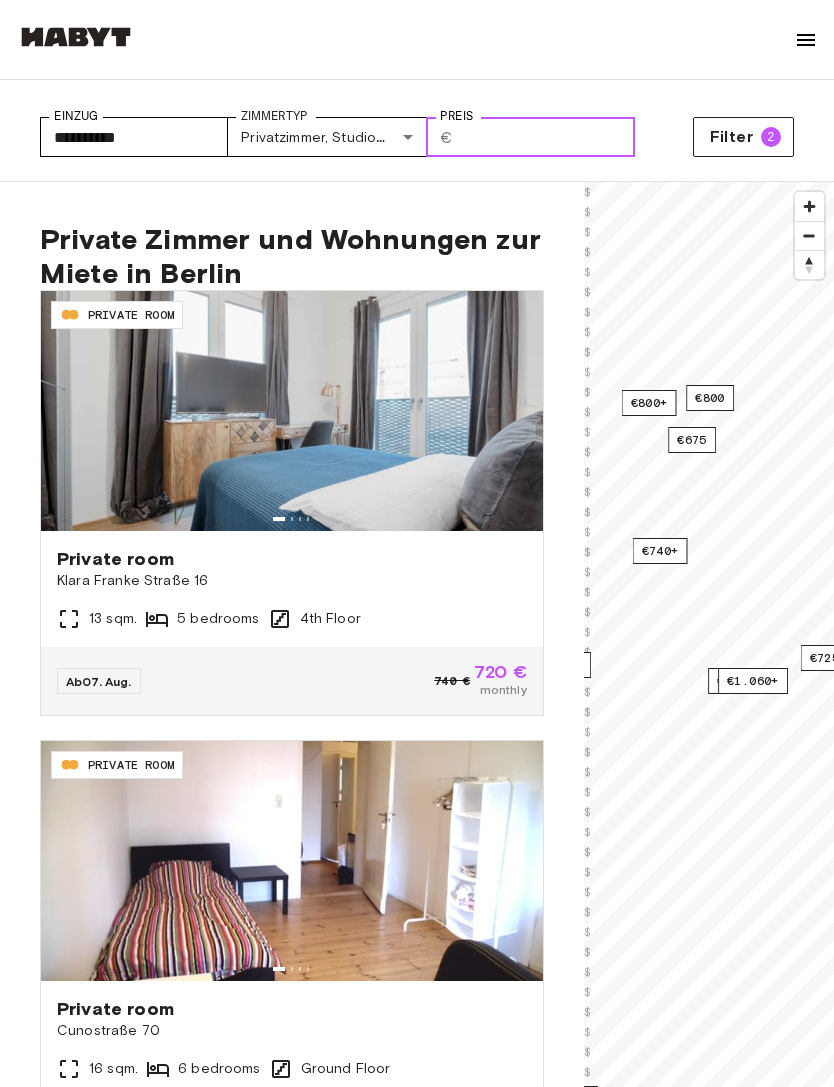 click on "Preis" at bounding box center [548, 137] 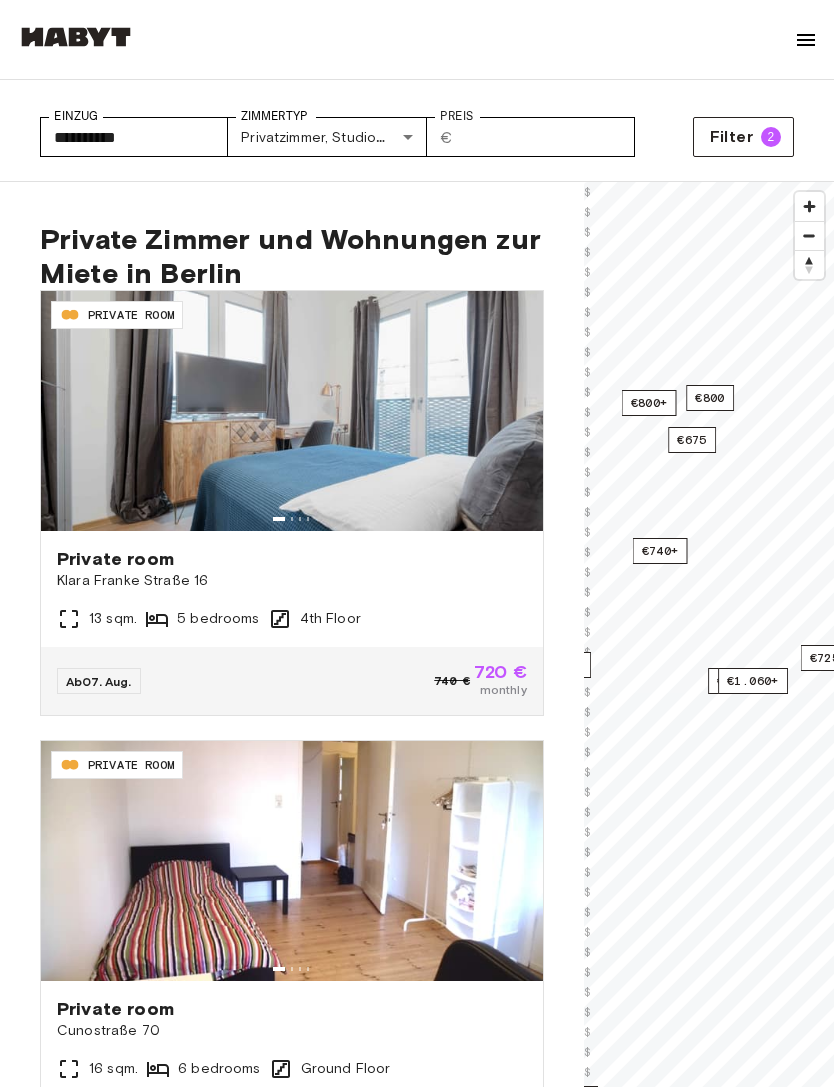 click on "Über Habyt Für das Geschäft Für Vermieter Blog Kontakt aufnehmen Anmelden" at bounding box center (417, 40) 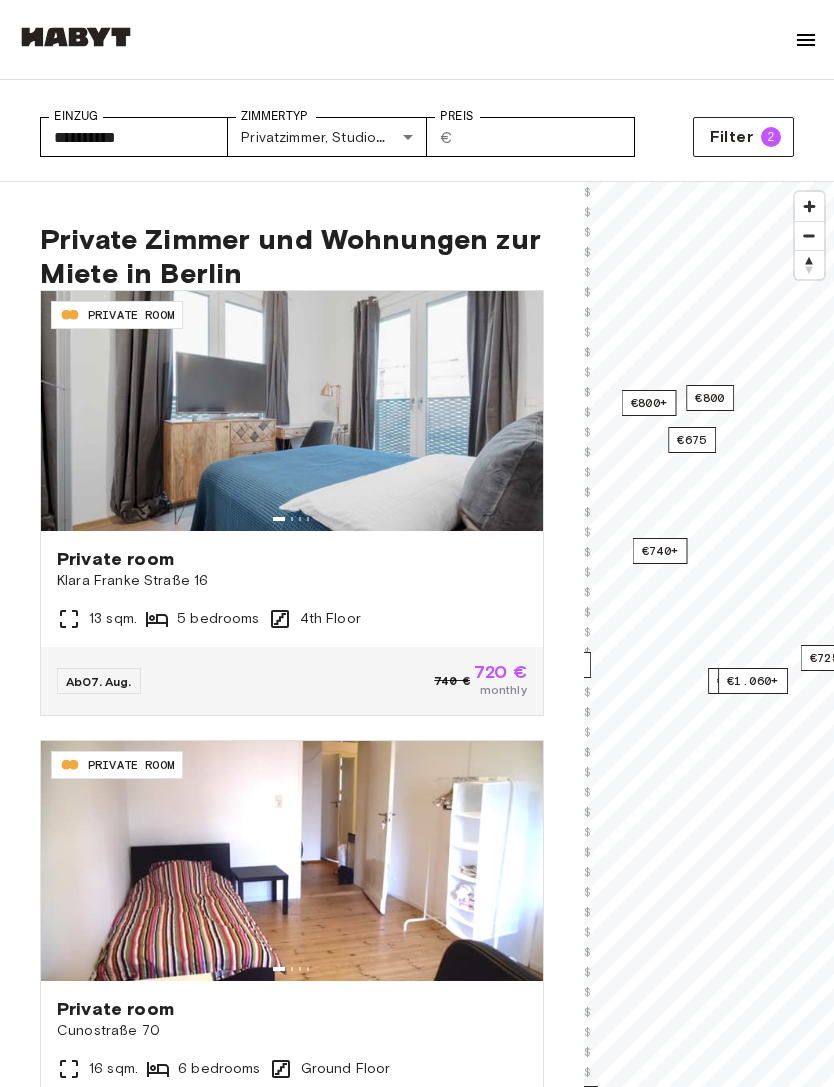 click at bounding box center [806, 40] 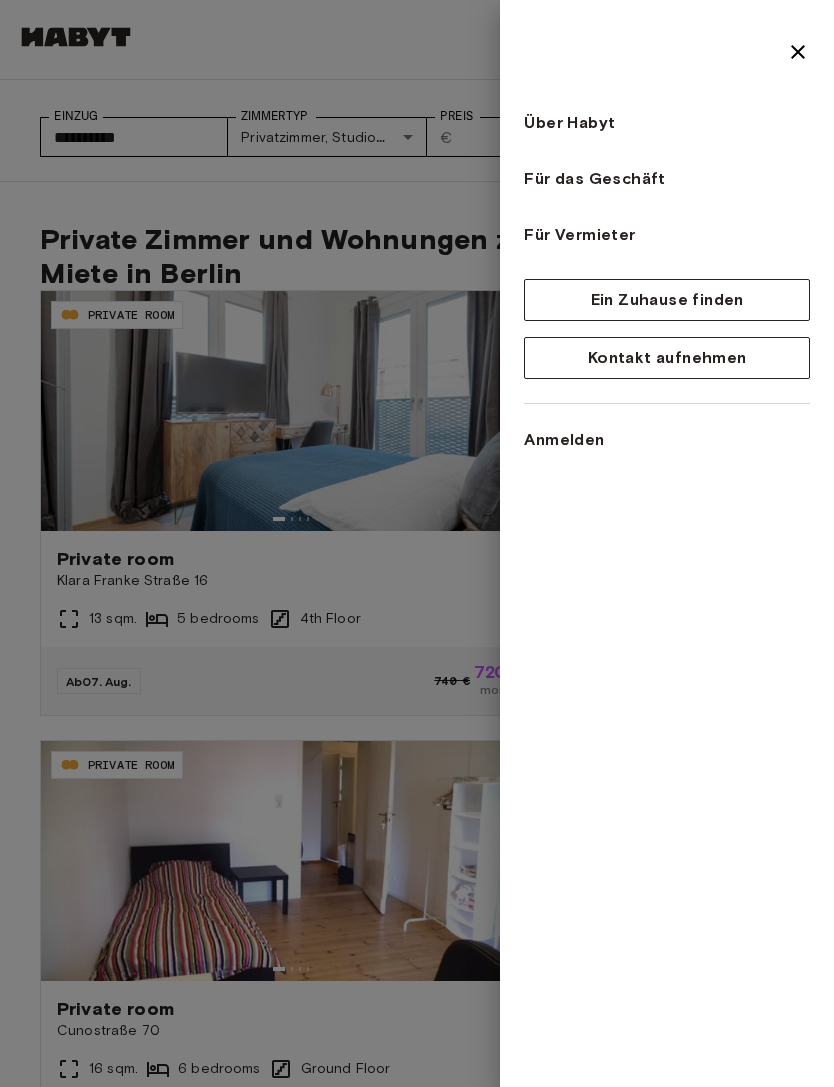 click at bounding box center [798, 52] 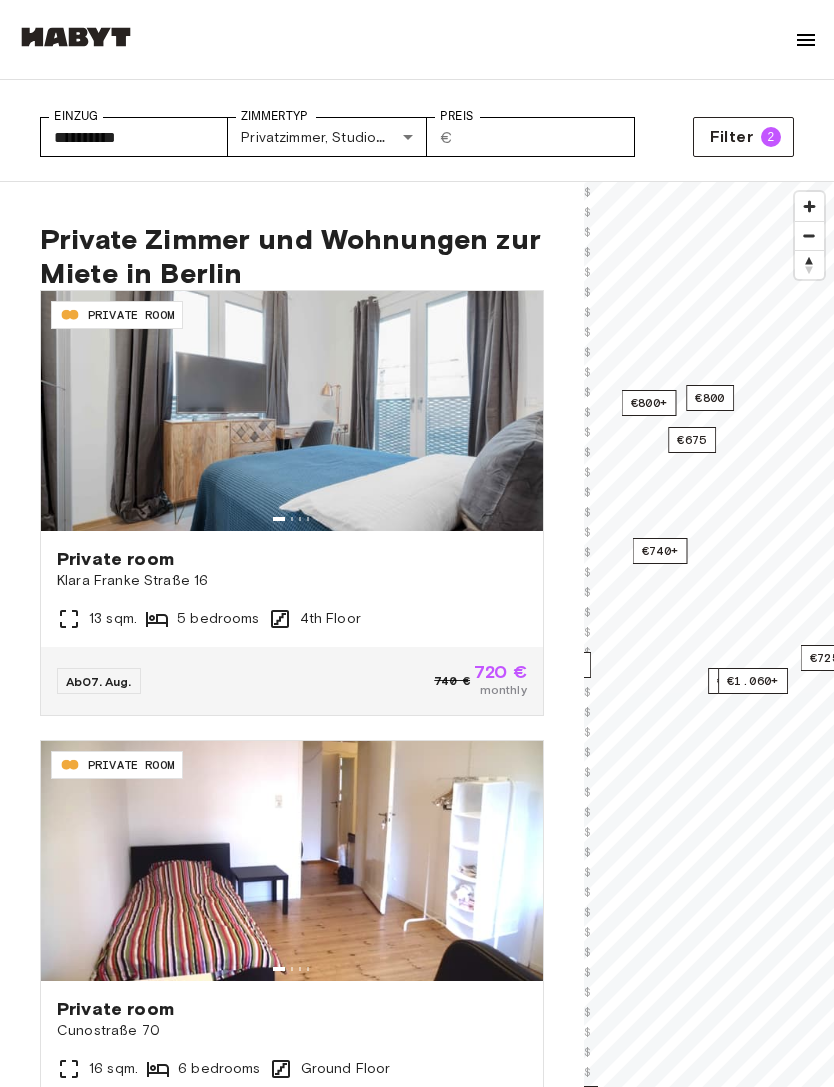 click at bounding box center (806, 40) 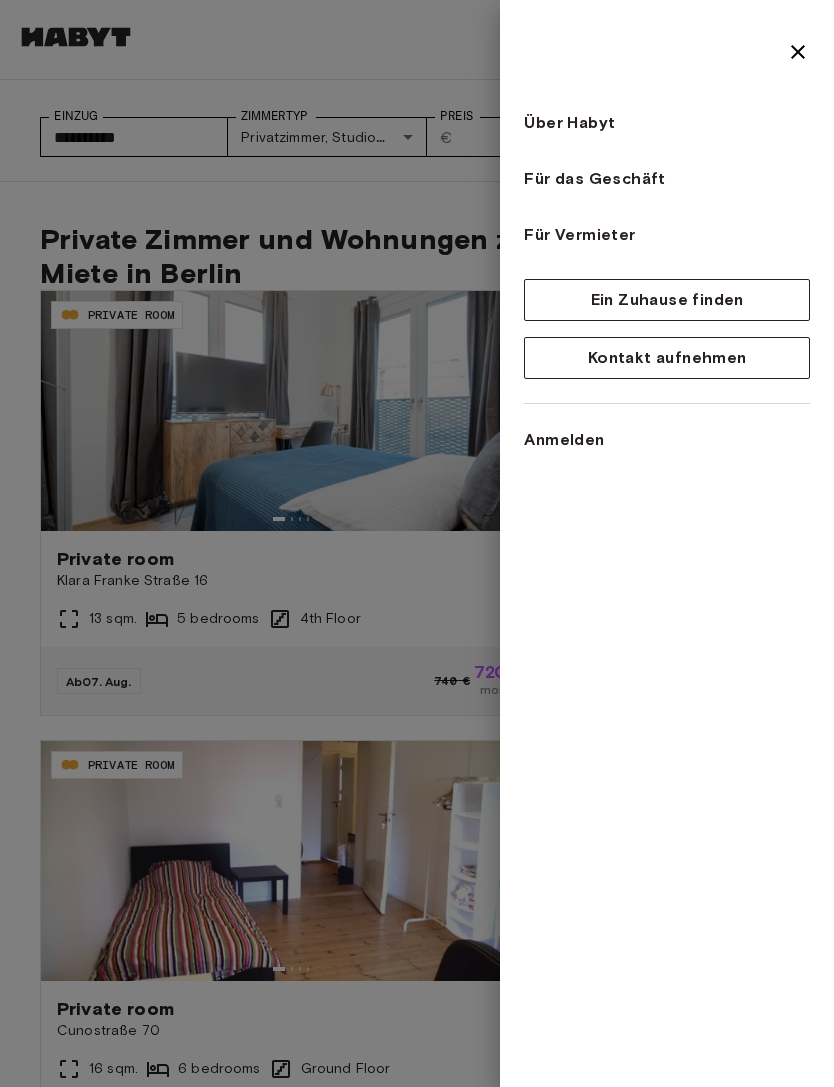 click at bounding box center [417, 543] 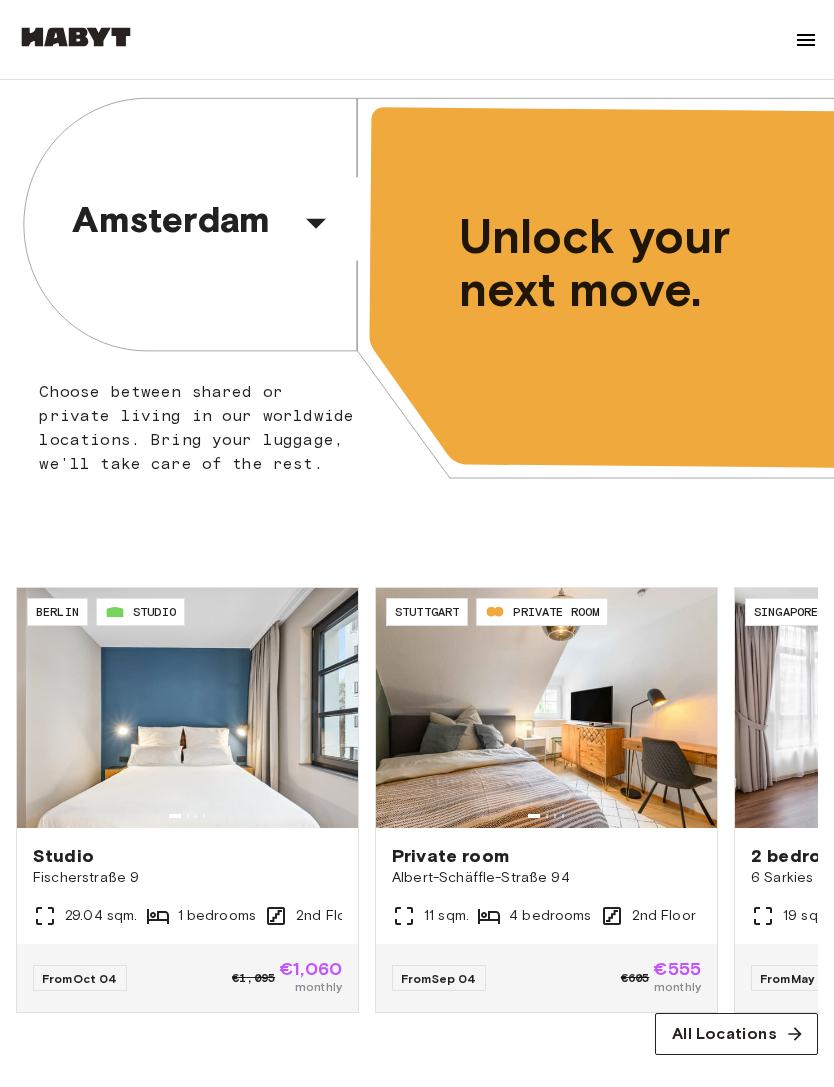 scroll, scrollTop: 0, scrollLeft: 0, axis: both 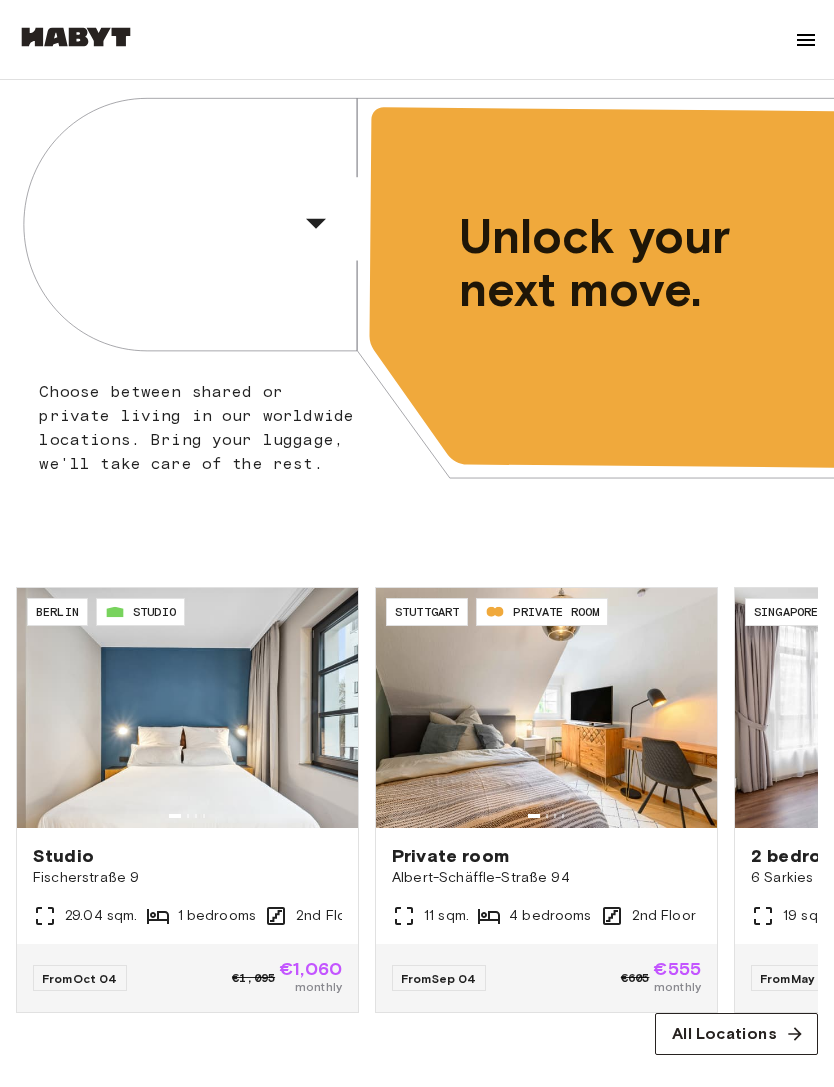 click 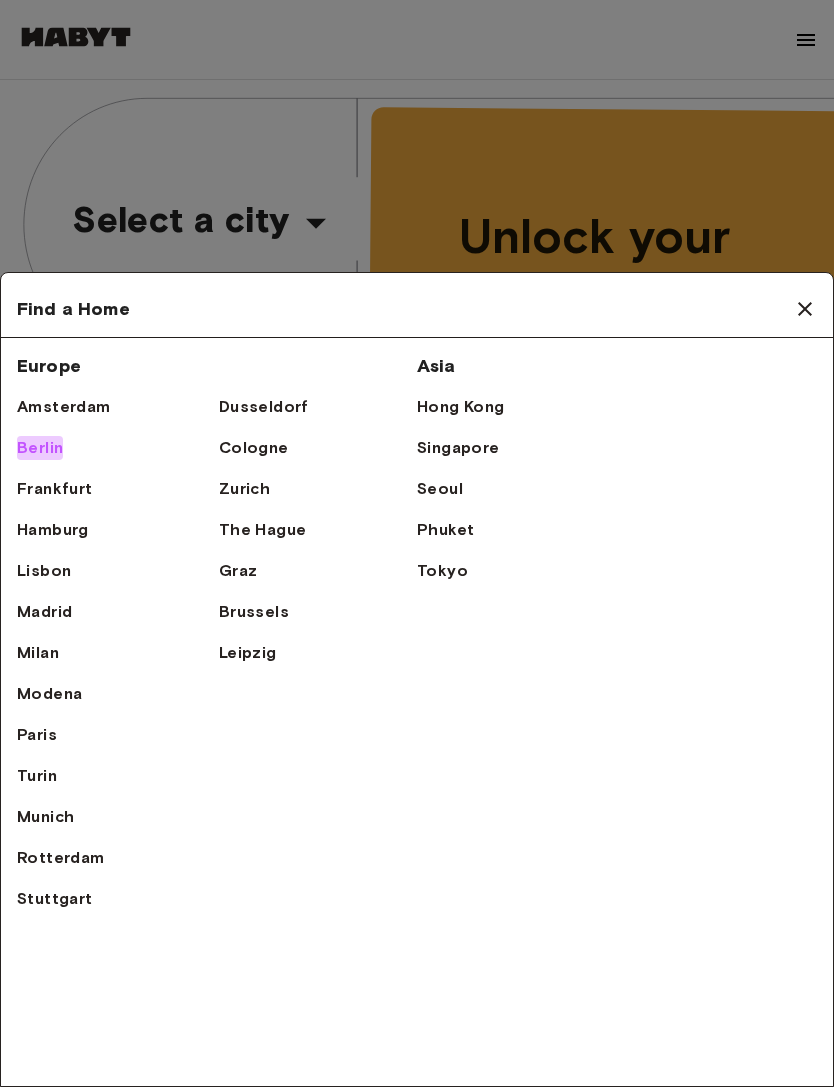 click on "Berlin" at bounding box center (40, 448) 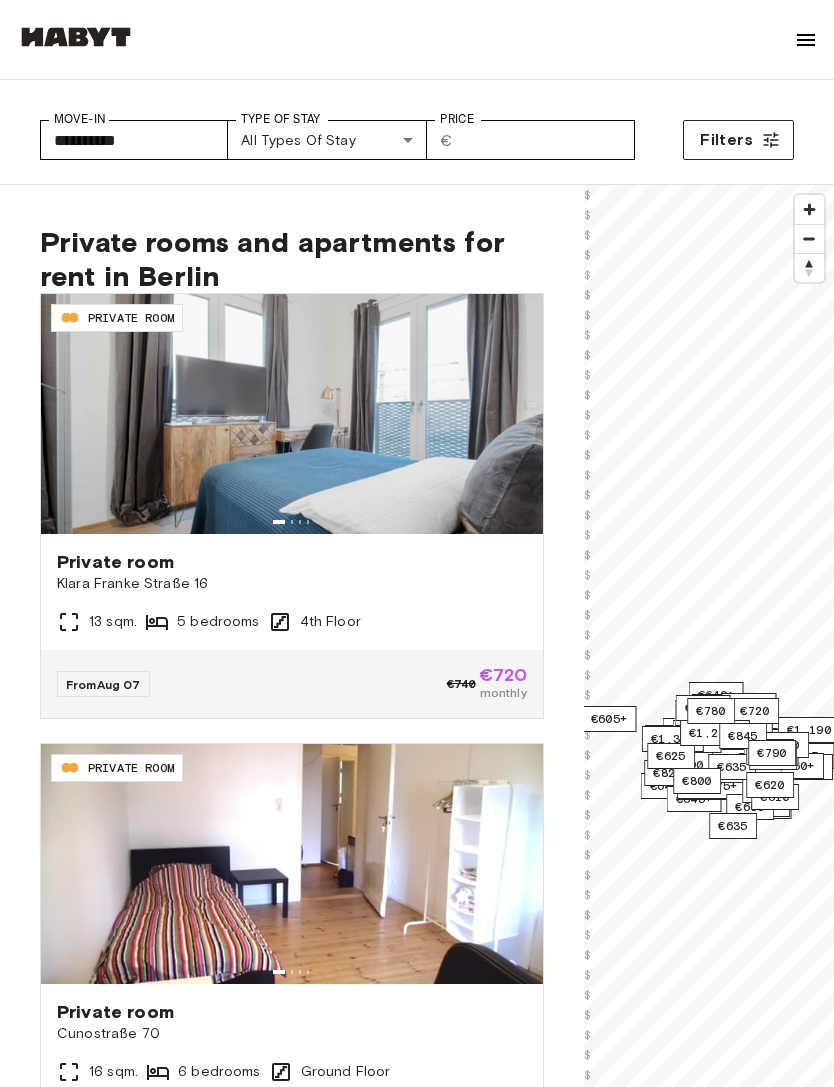 click on "**********" at bounding box center (417, 2997) 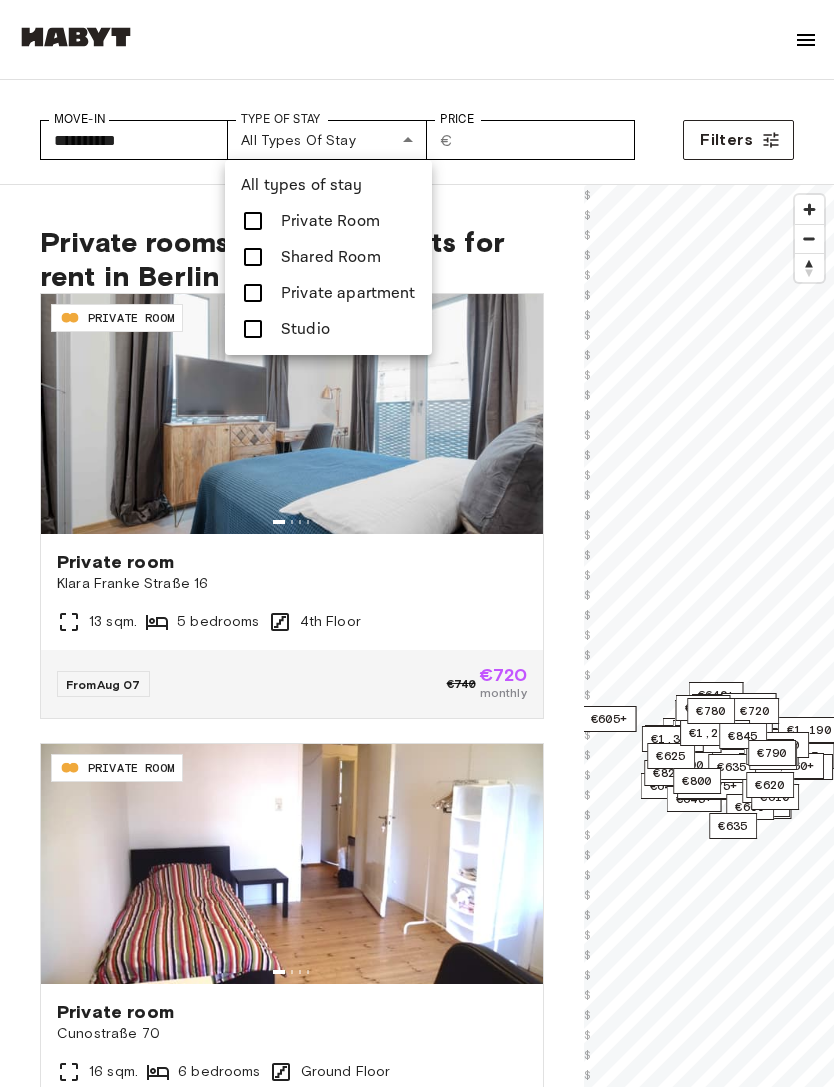 click at bounding box center (417, 543) 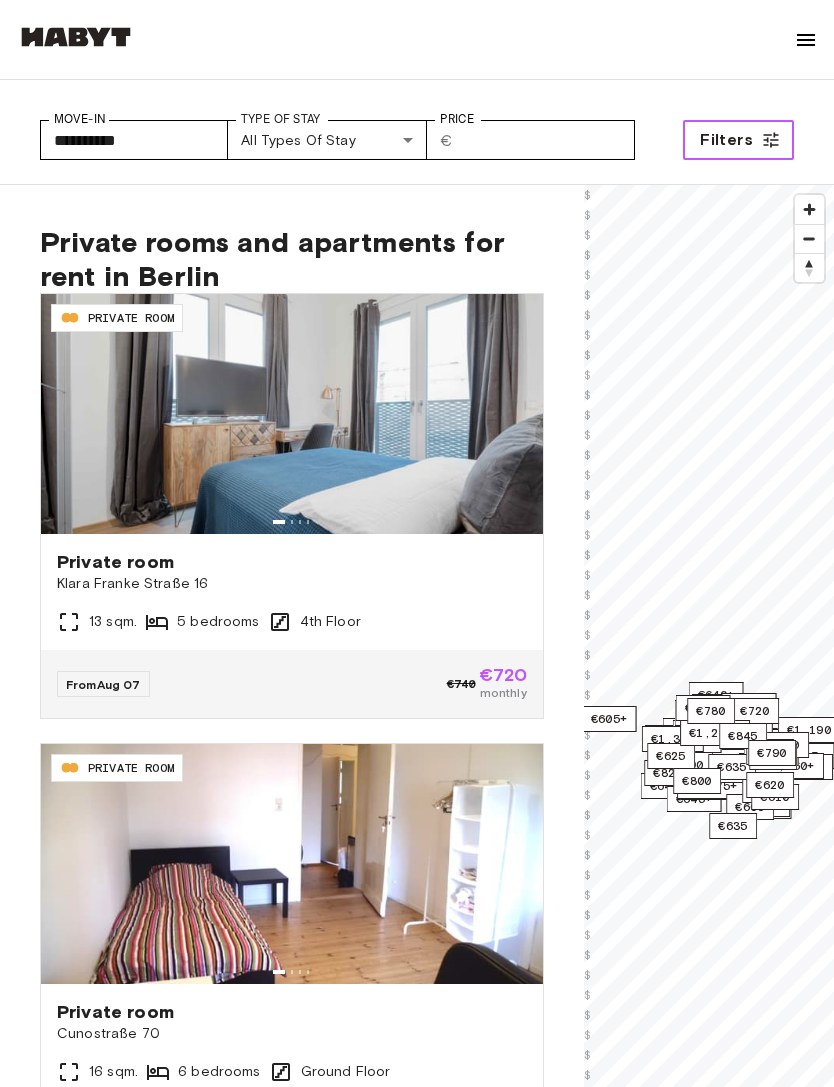click on "Filters" at bounding box center [738, 140] 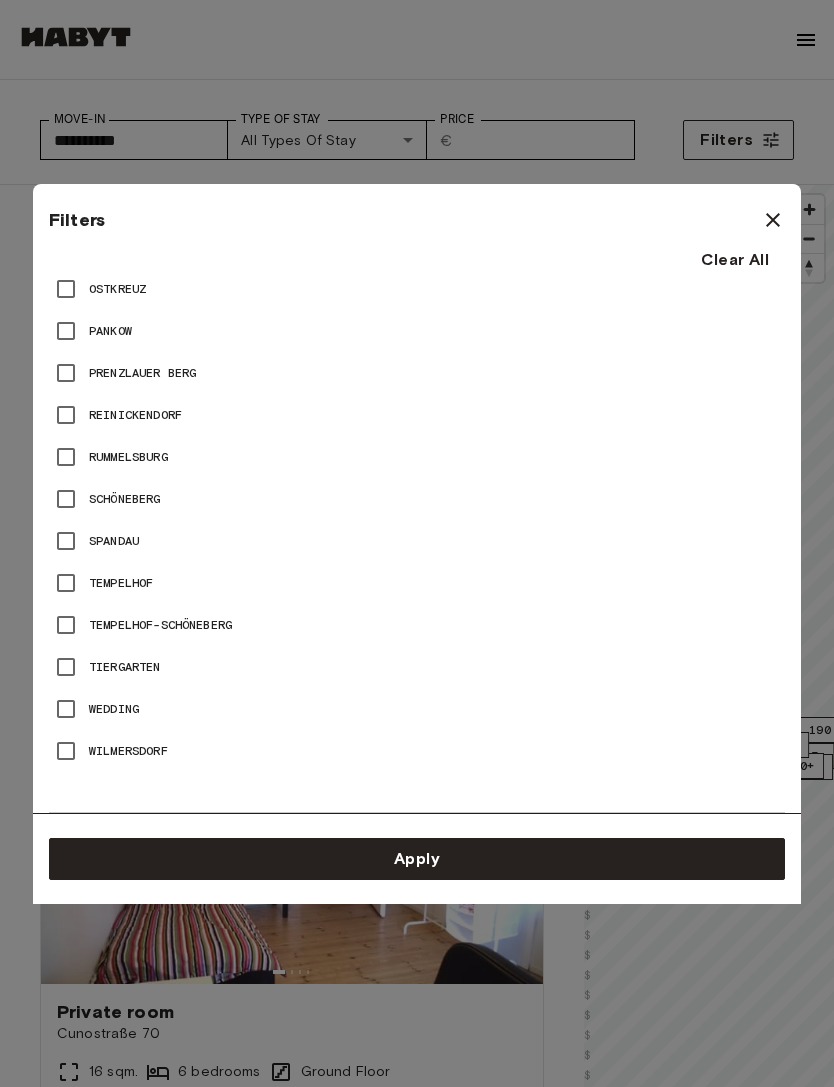 scroll, scrollTop: 1461, scrollLeft: 0, axis: vertical 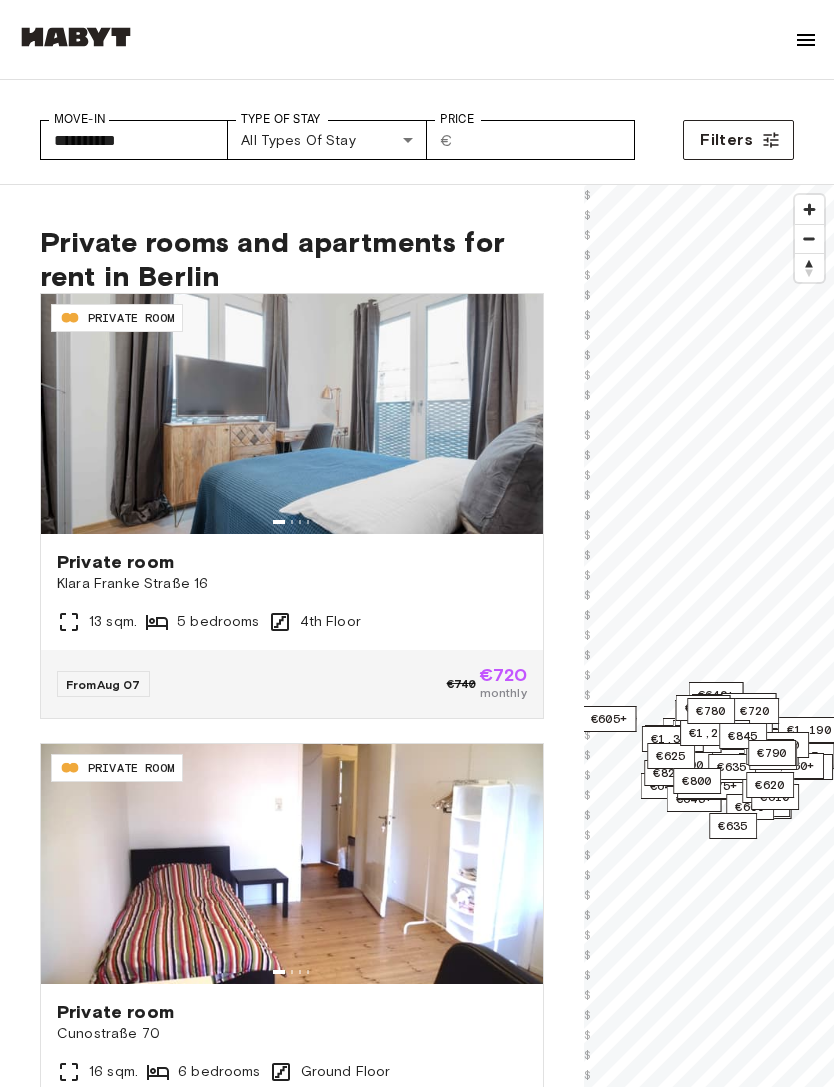 click on "**********" at bounding box center [417, 132] 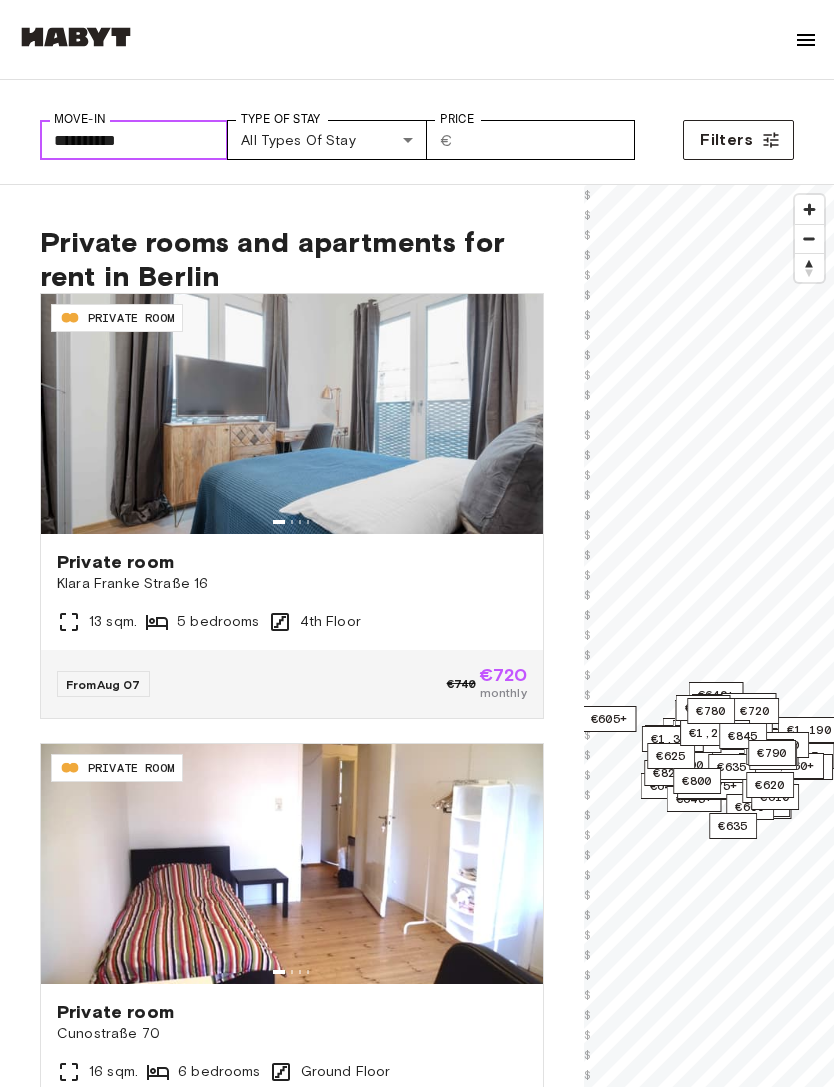 click on "**********" at bounding box center (134, 140) 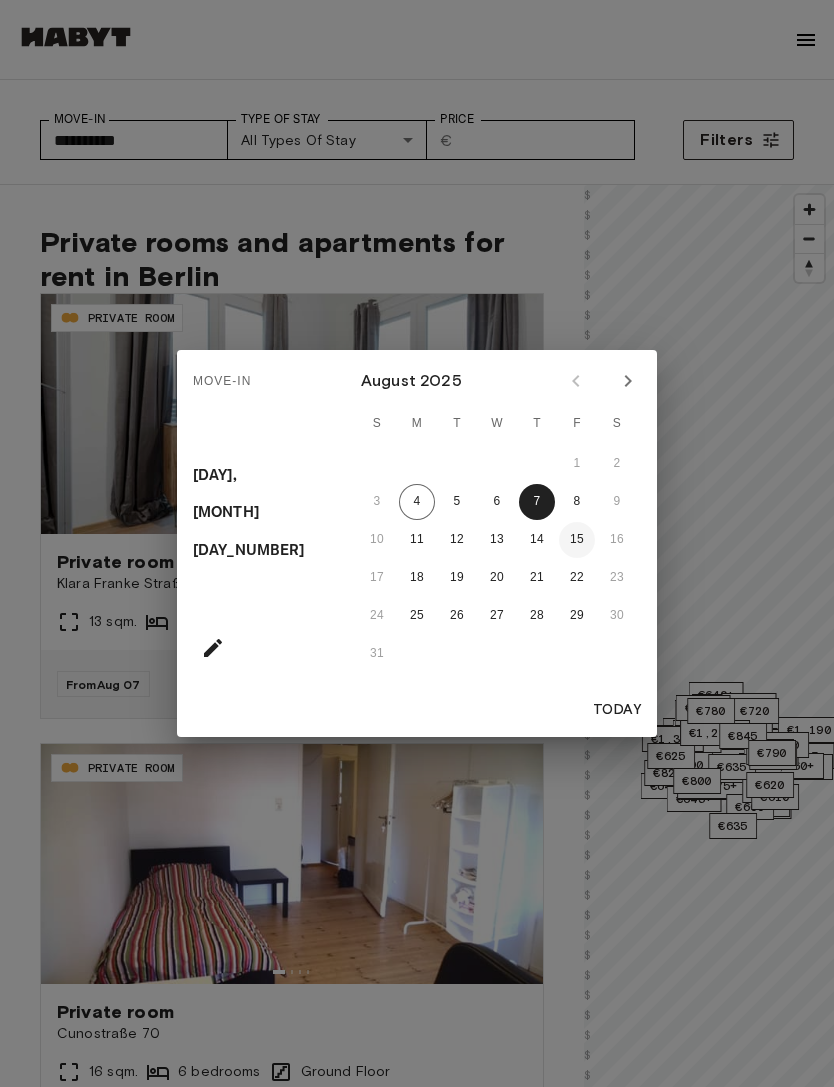 click on "15" at bounding box center (577, 540) 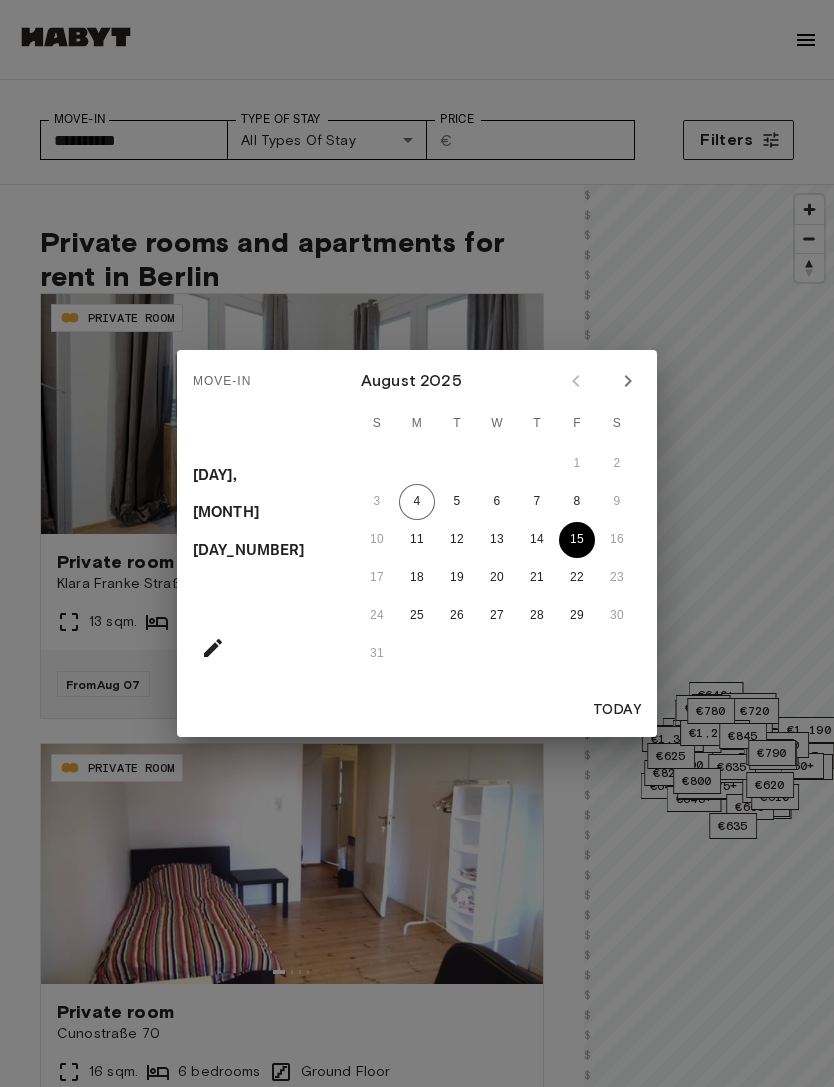 type on "**********" 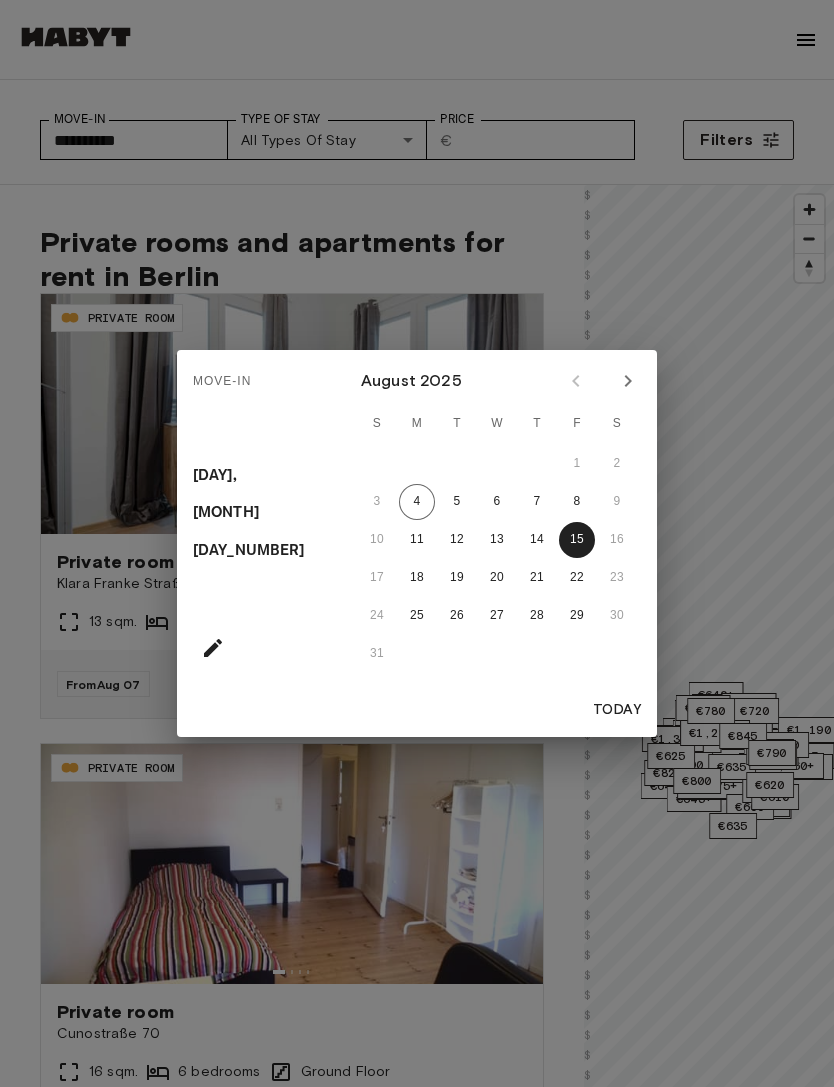 click on "10 11 12 13 14 15 16" at bounding box center [497, 540] 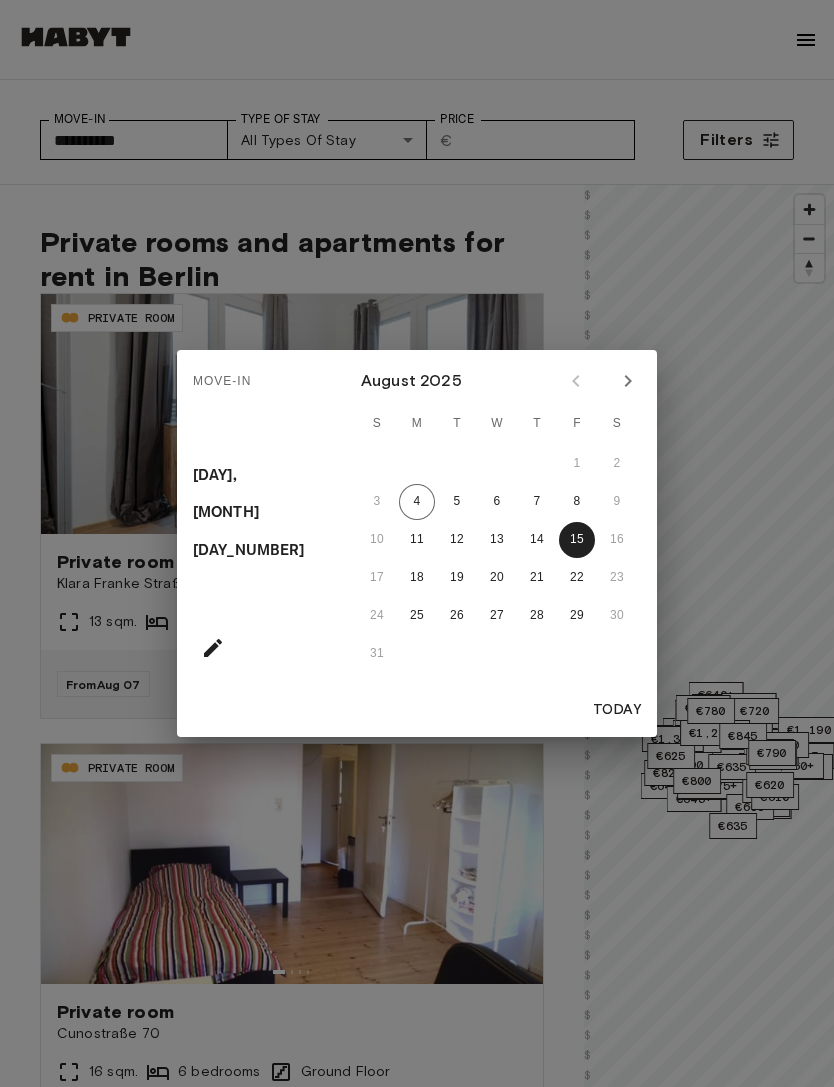 click on "Move-In [DAY], [MONTH] [DAY_NUMBER] [MONTH] [YEAR] S M T W T F S 1 2 3 4 5 6 7 8 9 10 11 12 13 14 15 16 17 18 19 20 21 22 23 24 25 26 27 28 29 30 31 Today" at bounding box center (417, 543) 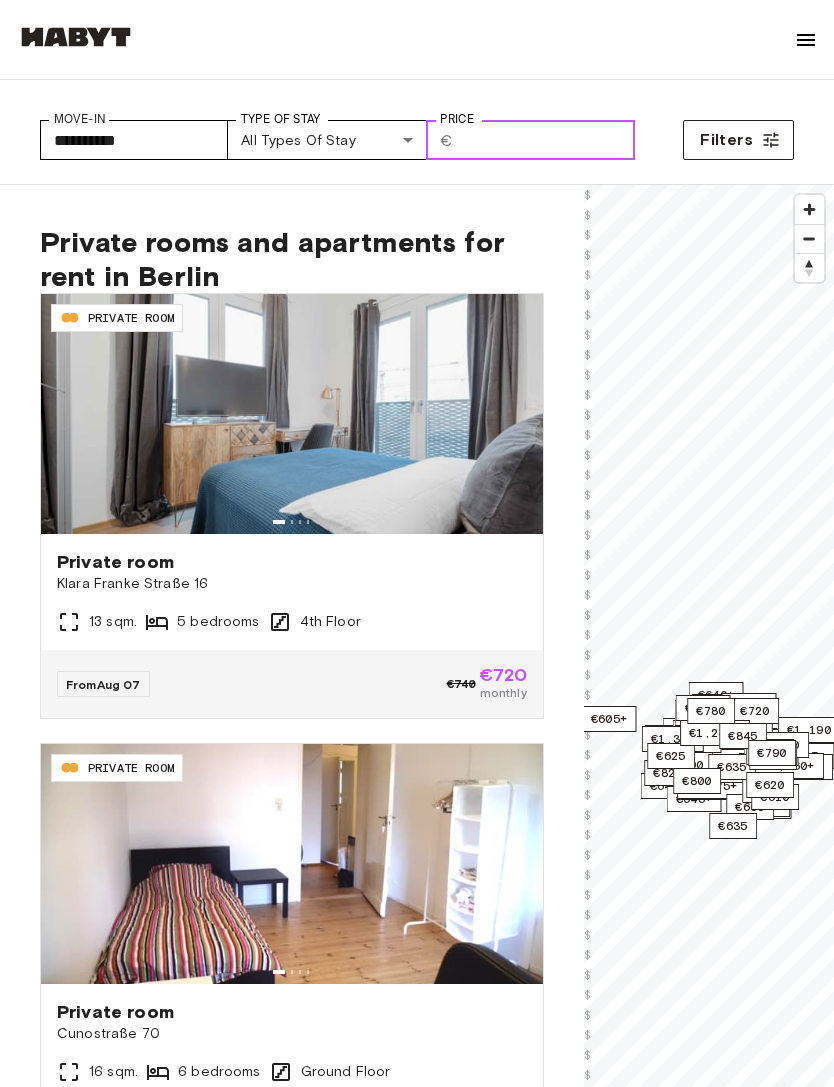click on "Price" at bounding box center (548, 140) 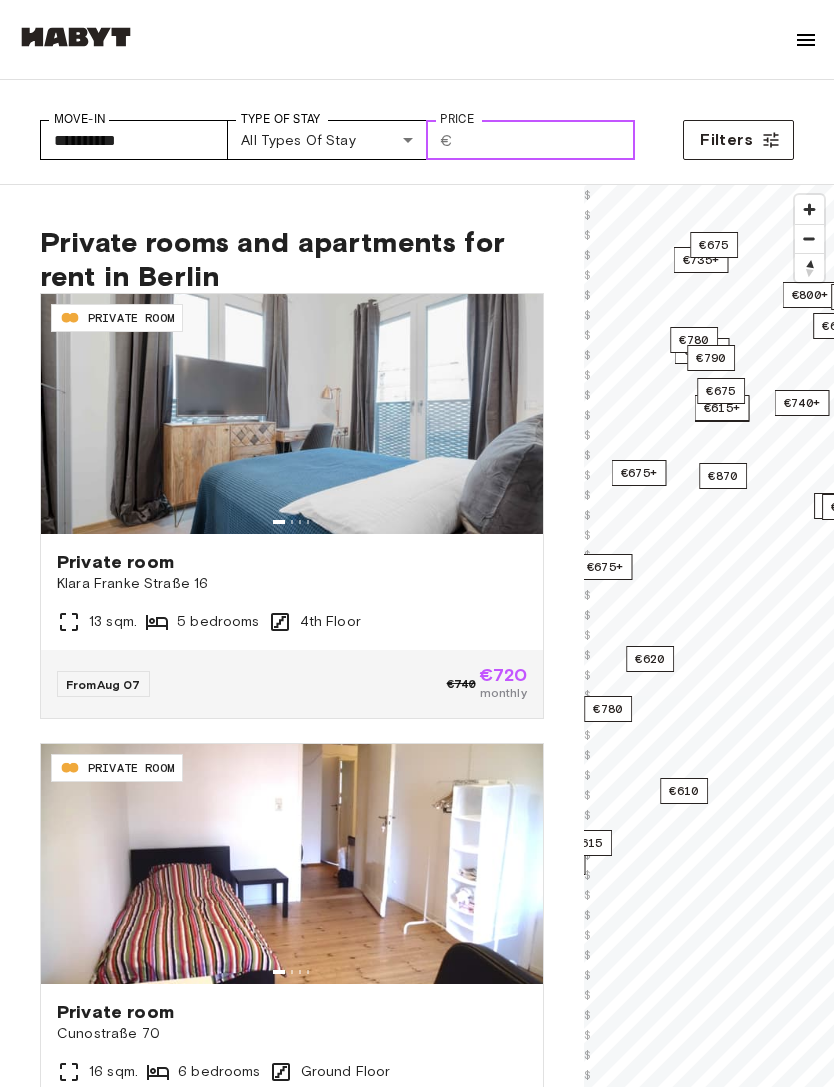 click on "€675" at bounding box center (721, 391) 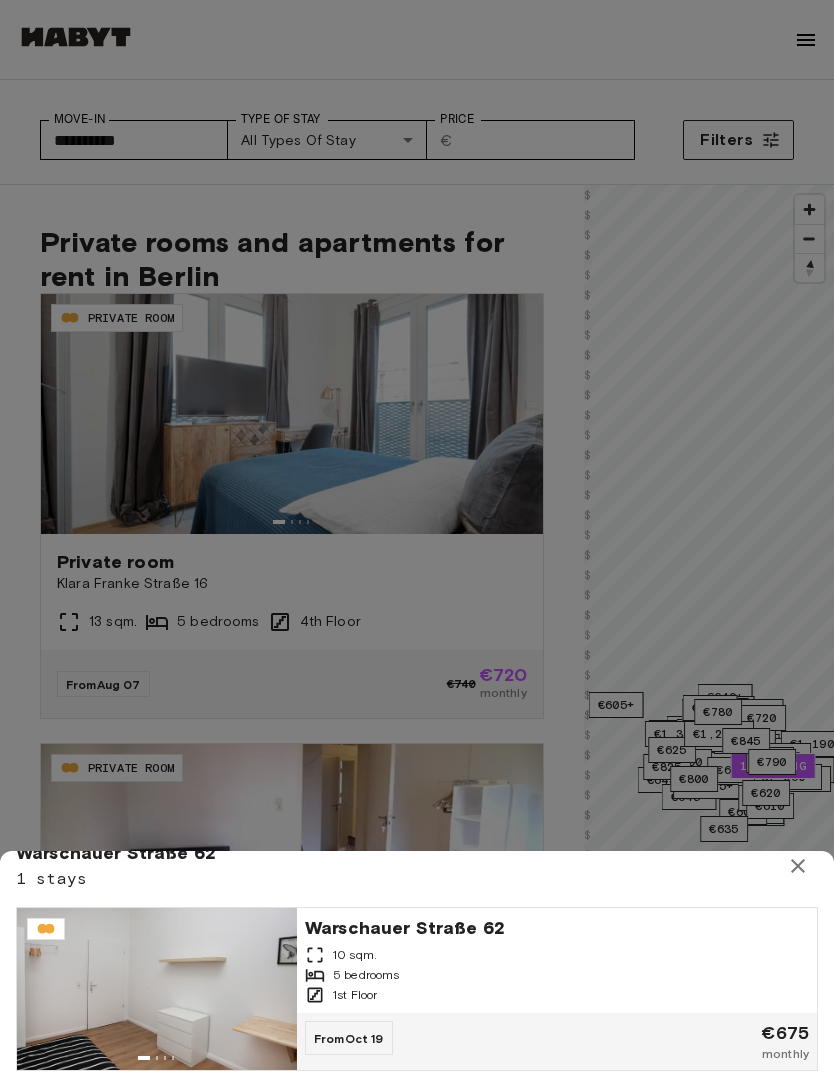 scroll, scrollTop: 26, scrollLeft: 0, axis: vertical 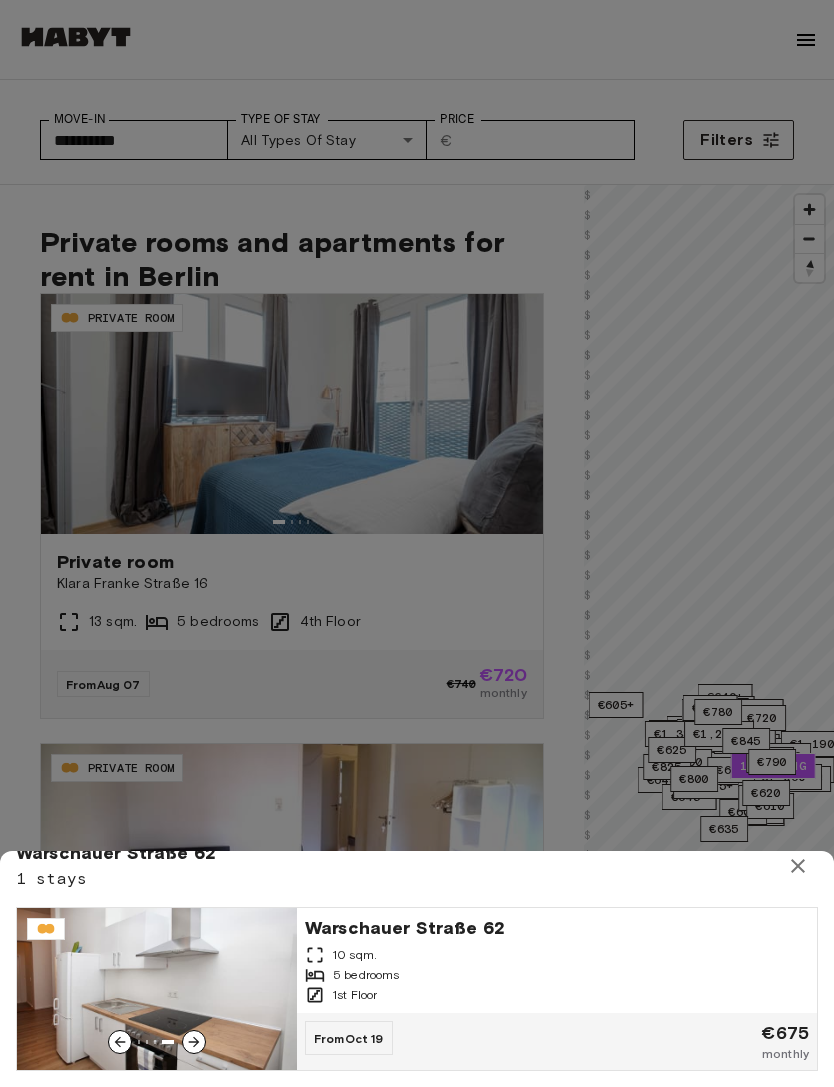 click at bounding box center (417, 543) 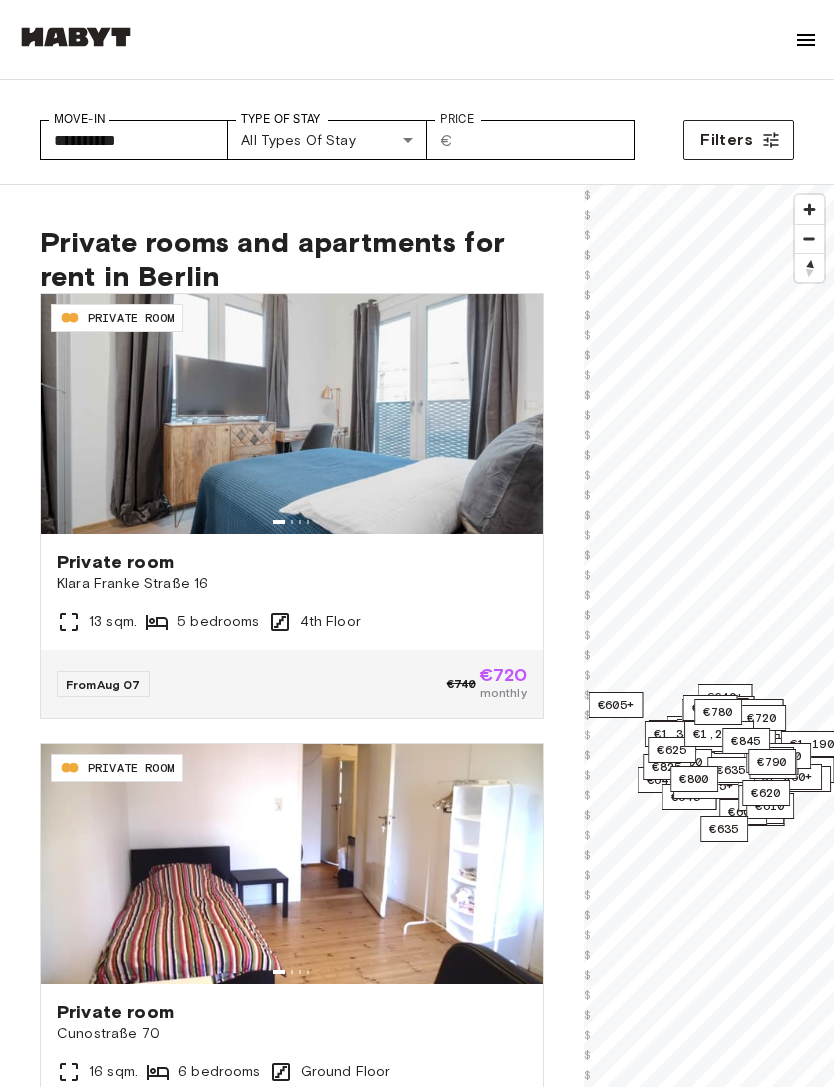 click on "About Habyt For Business For Landlords Blog Get in Touch Log in" at bounding box center (417, 40) 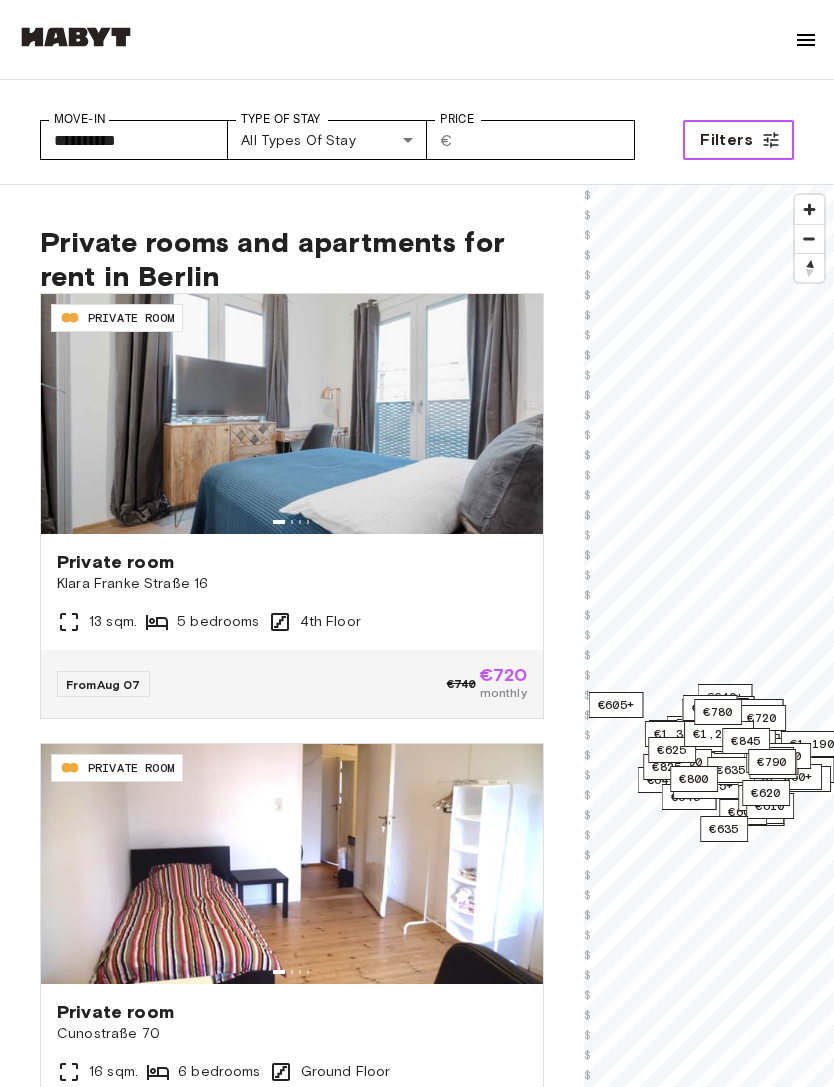 click on "Filters" at bounding box center [738, 140] 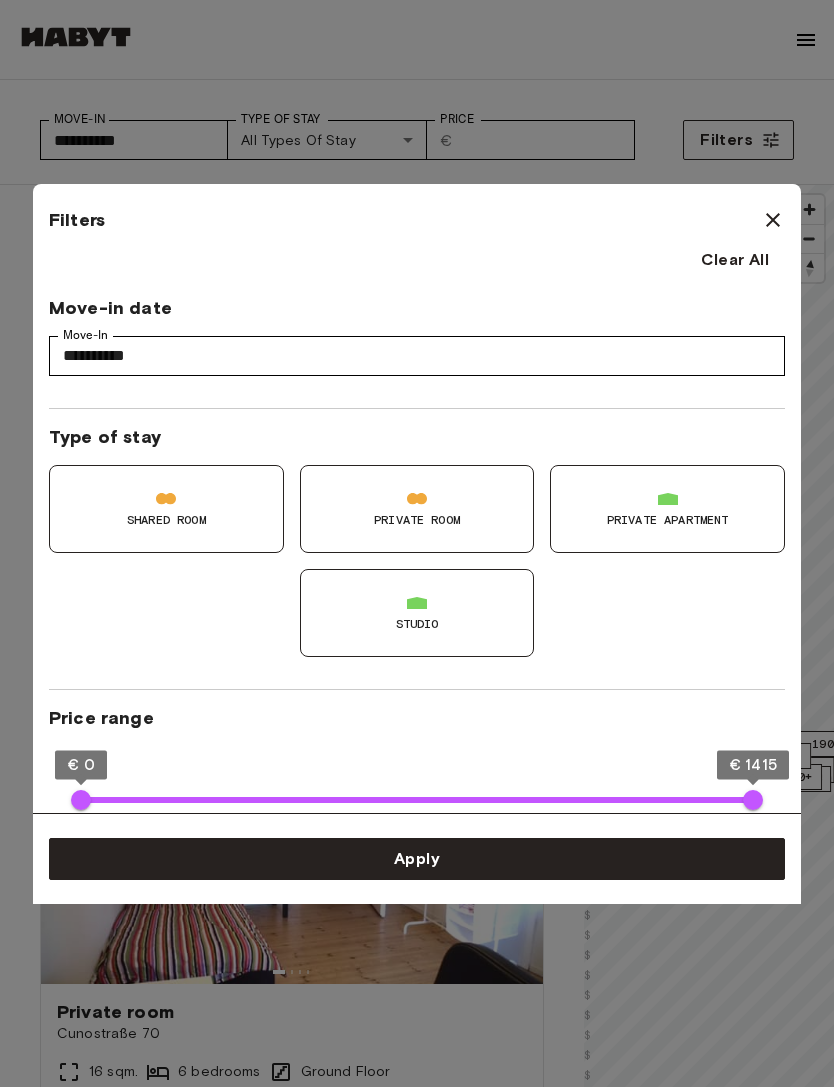 click on "Studio" at bounding box center (417, 613) 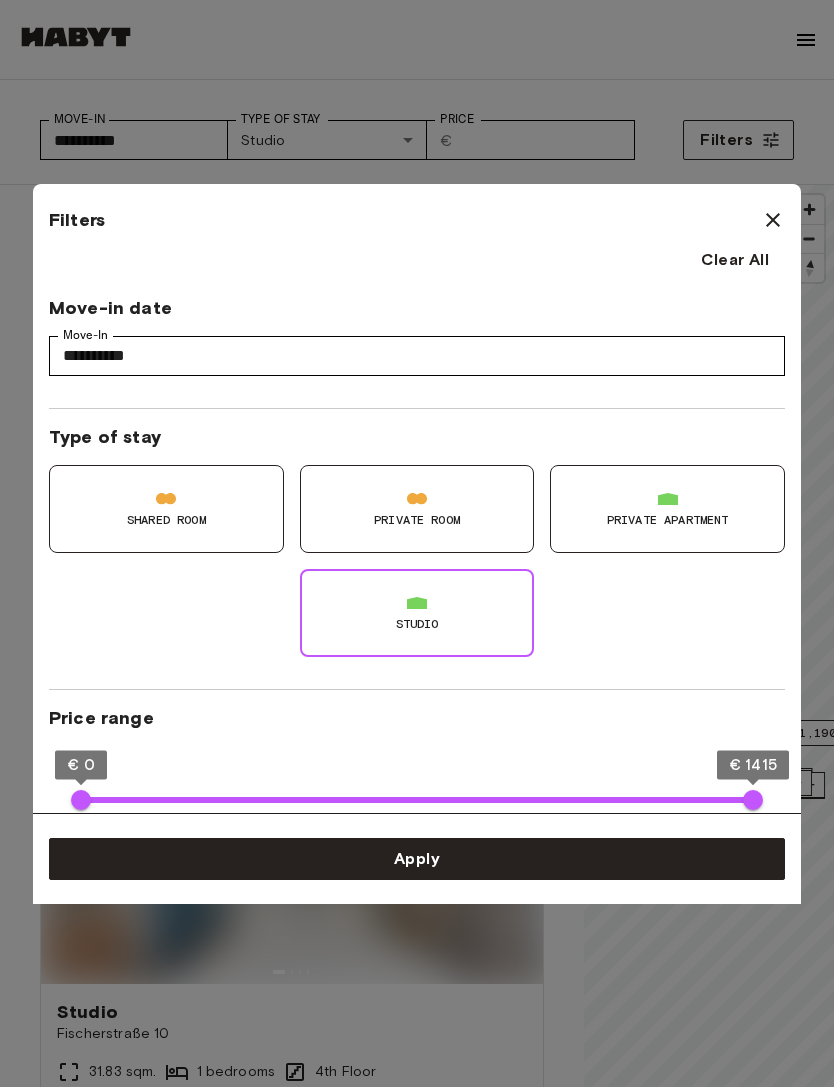 type on "**" 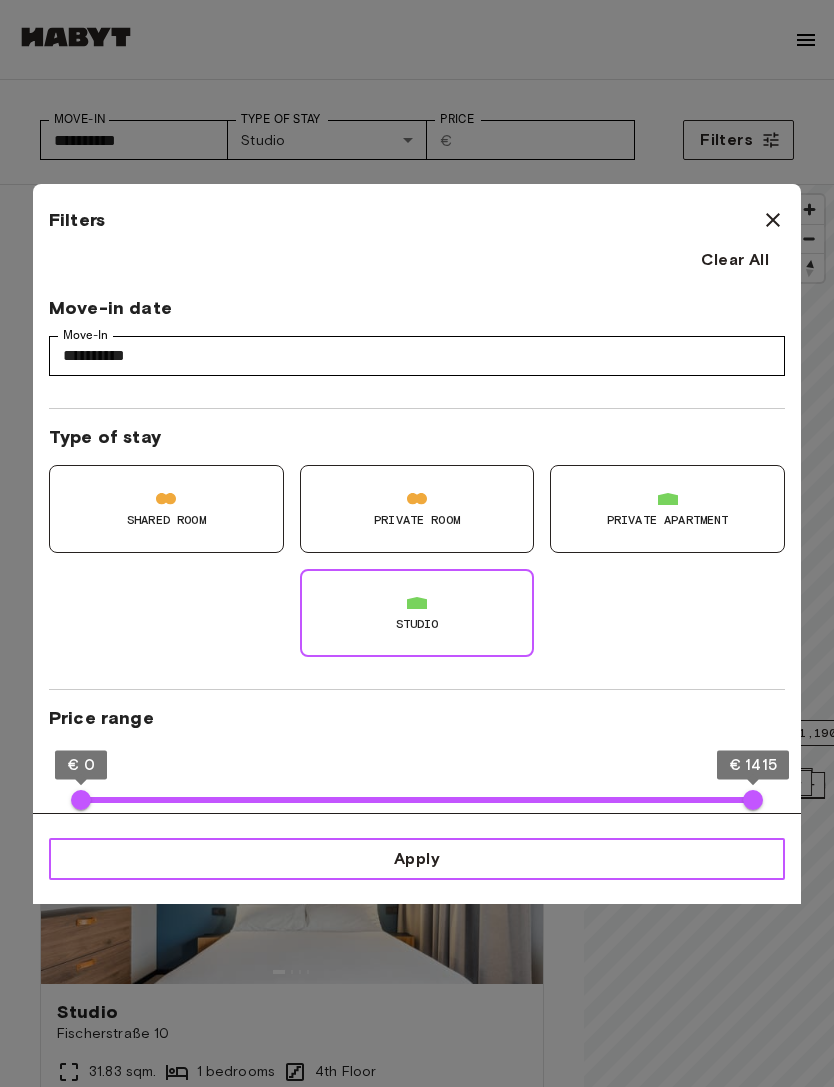click on "Apply" at bounding box center [417, 859] 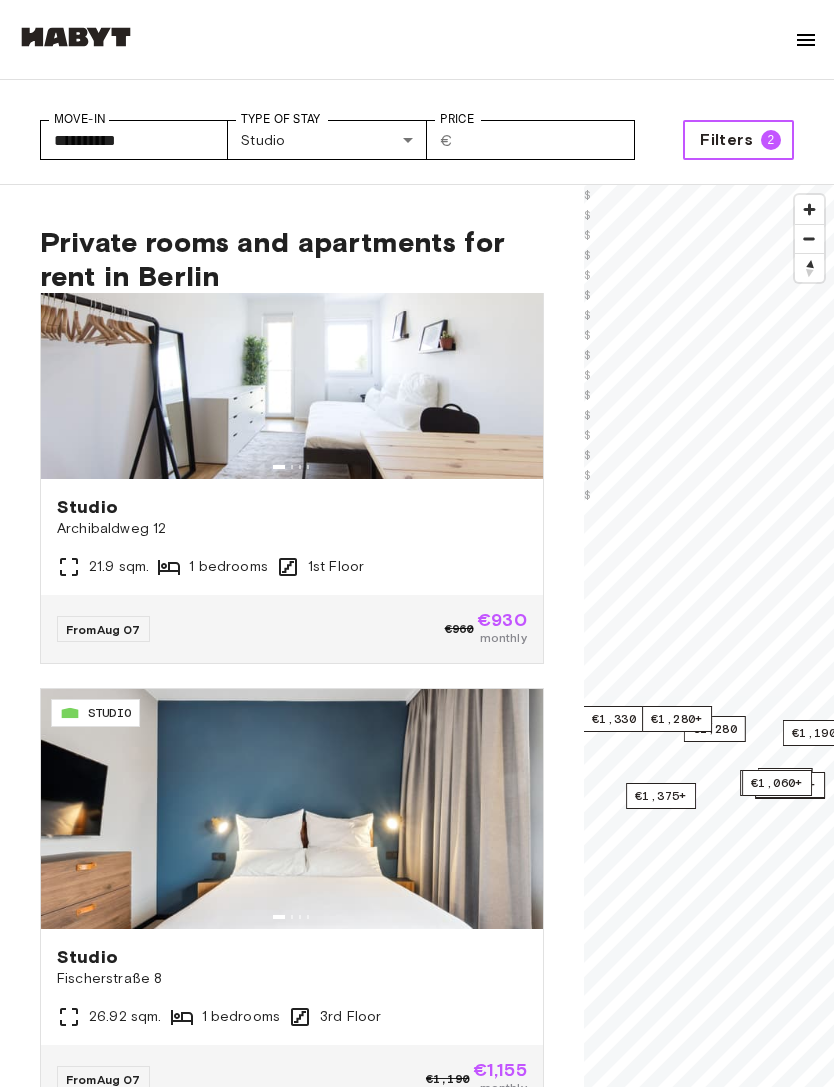 scroll, scrollTop: 1789, scrollLeft: 0, axis: vertical 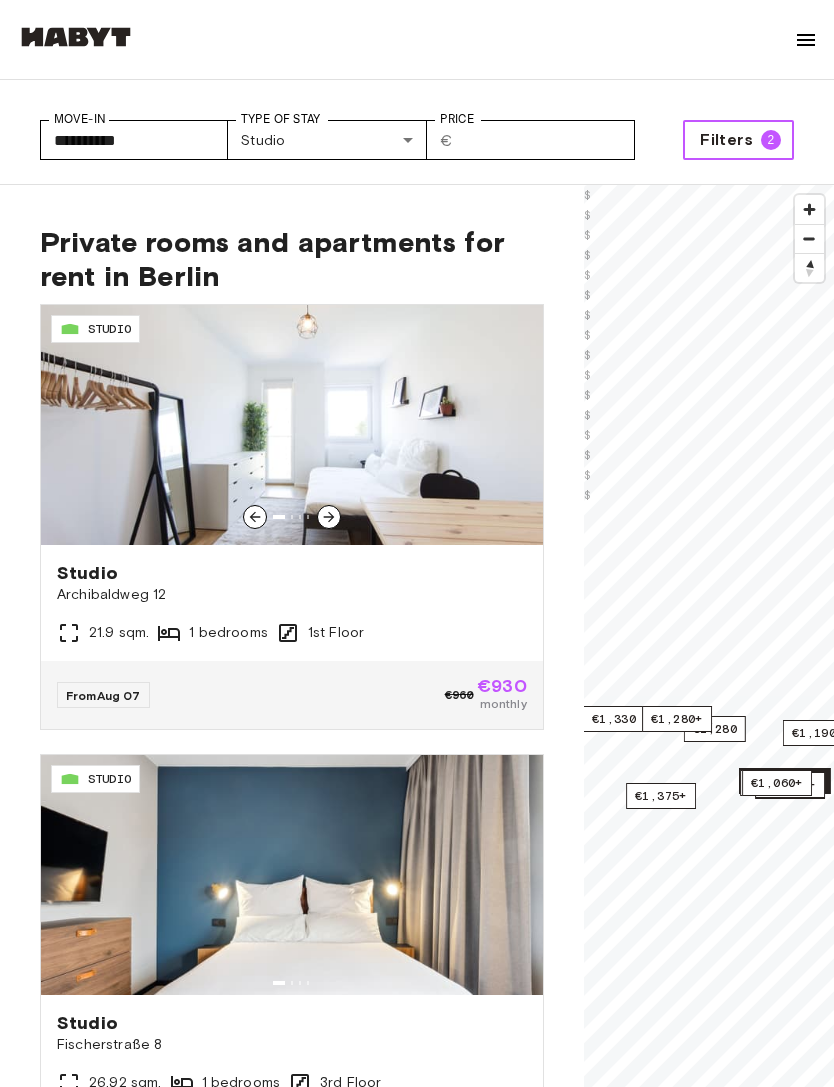 click at bounding box center (292, 425) 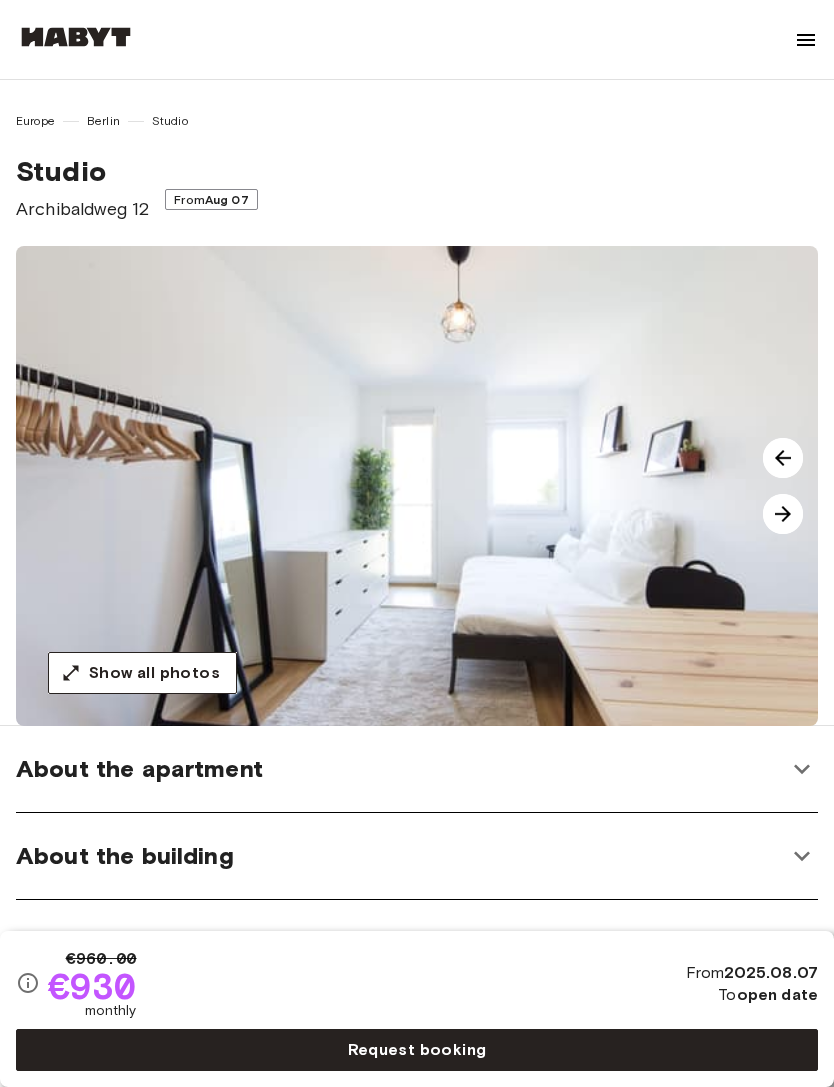 scroll, scrollTop: 0, scrollLeft: 0, axis: both 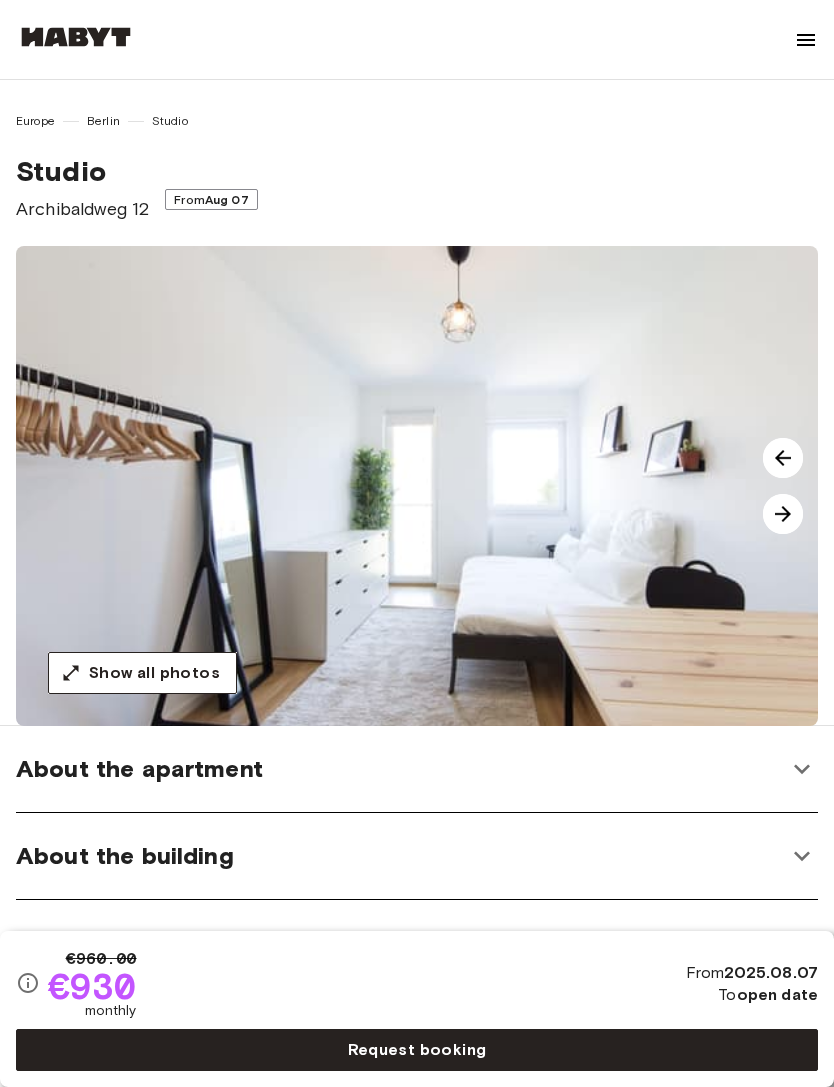 click at bounding box center [783, 514] 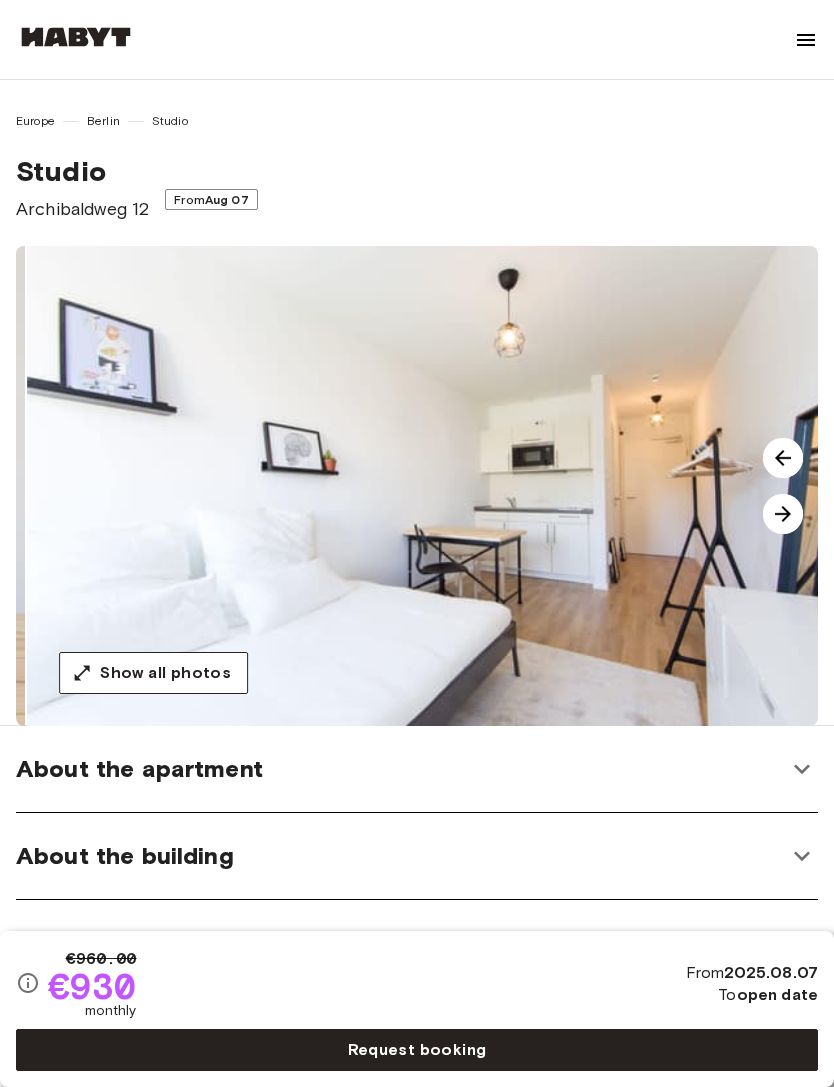 click at bounding box center [783, 514] 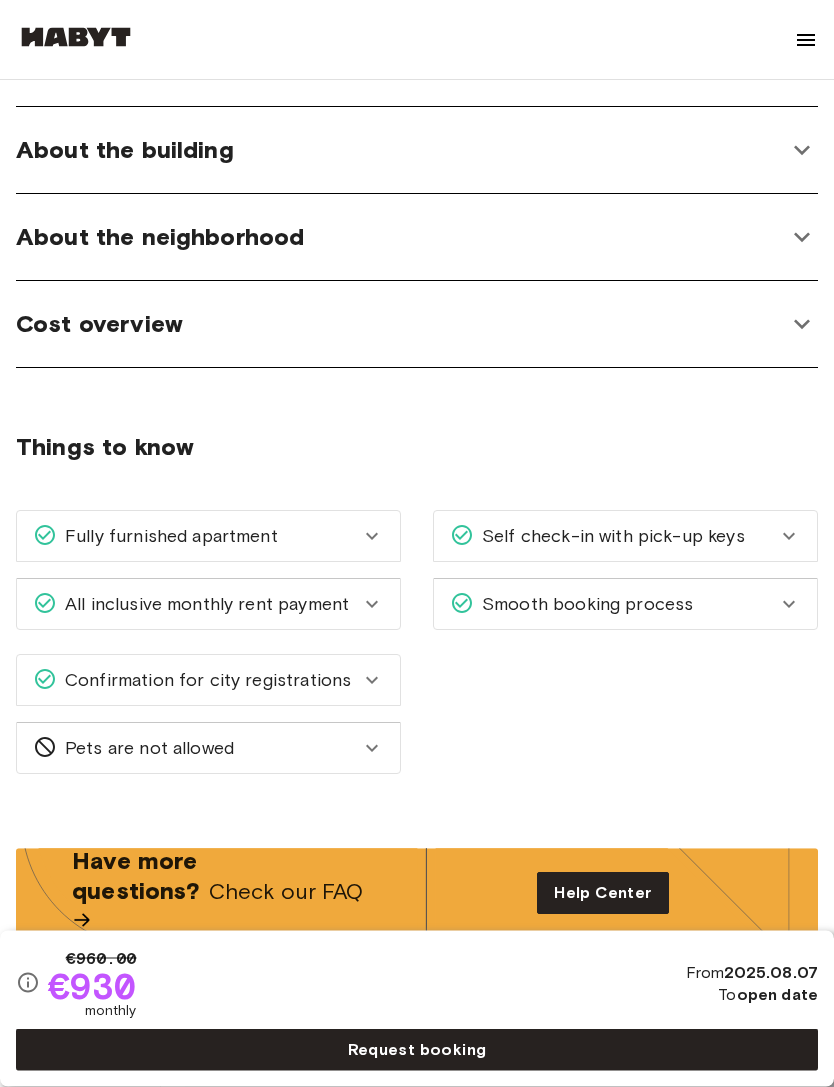 scroll, scrollTop: 0, scrollLeft: 0, axis: both 